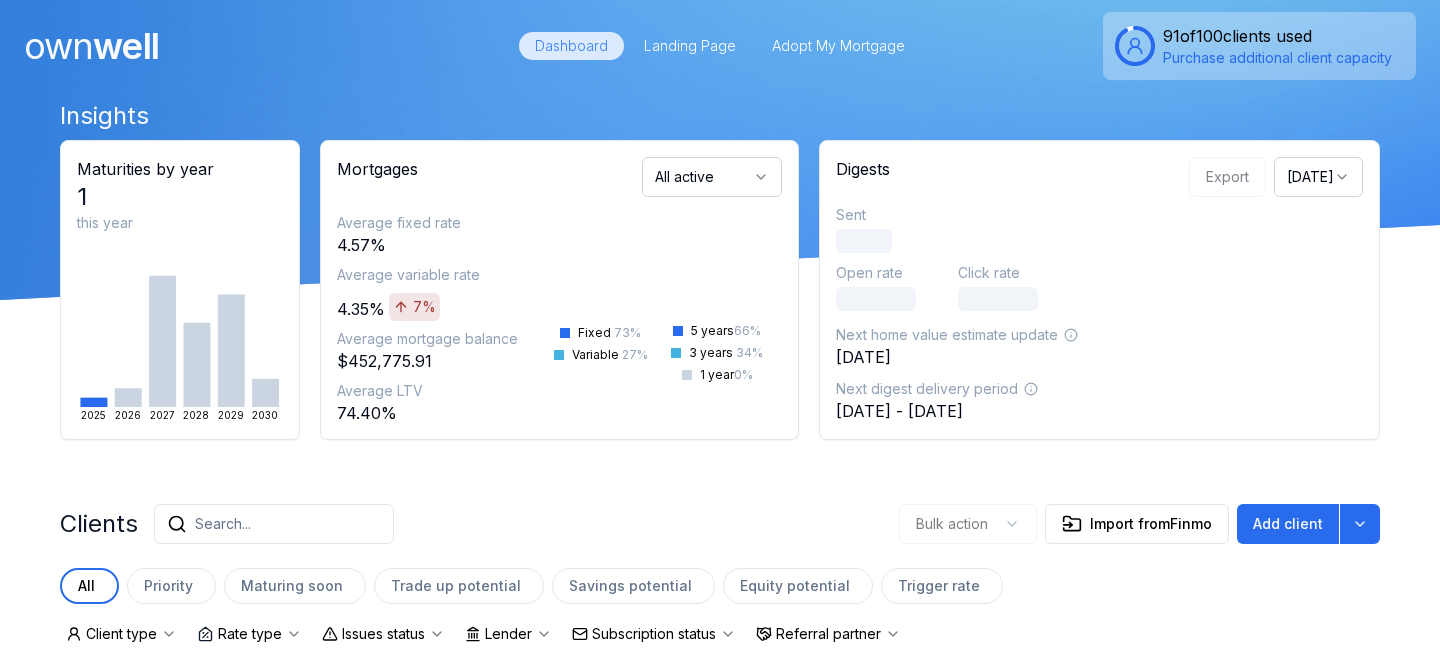 scroll, scrollTop: 0, scrollLeft: 0, axis: both 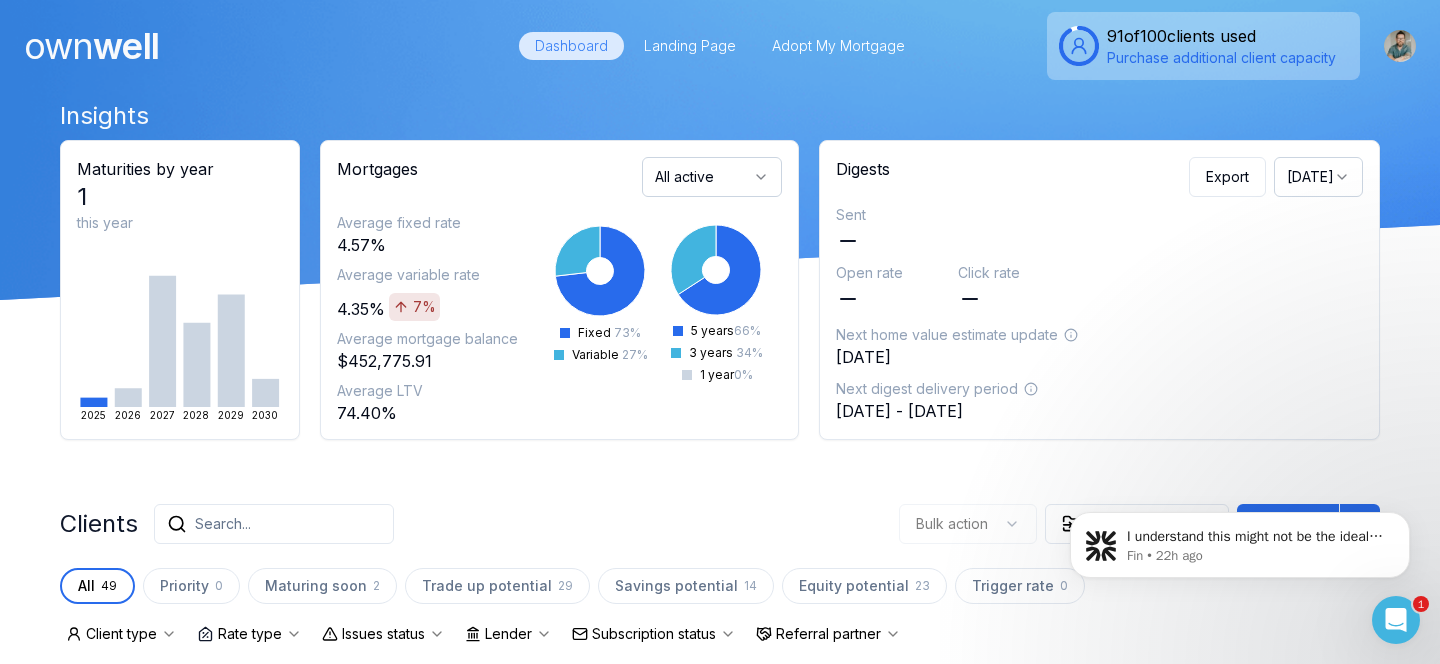 click 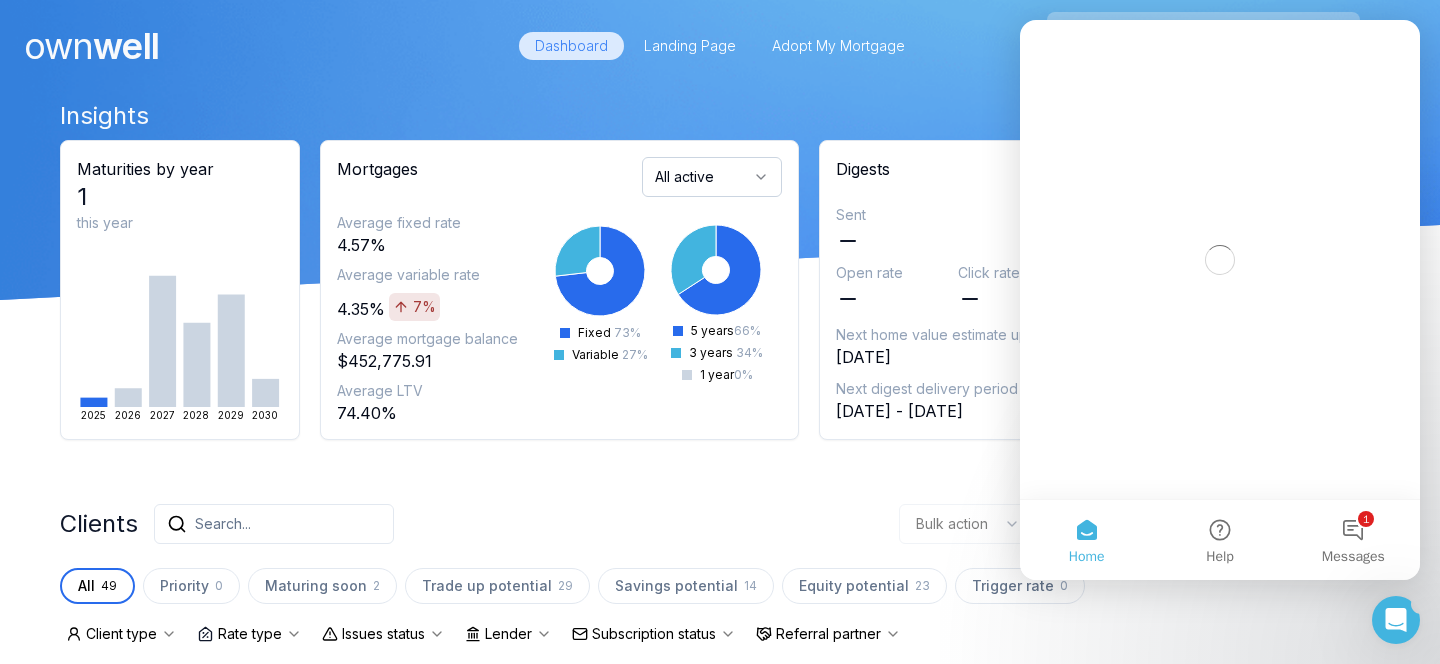 scroll, scrollTop: 0, scrollLeft: 0, axis: both 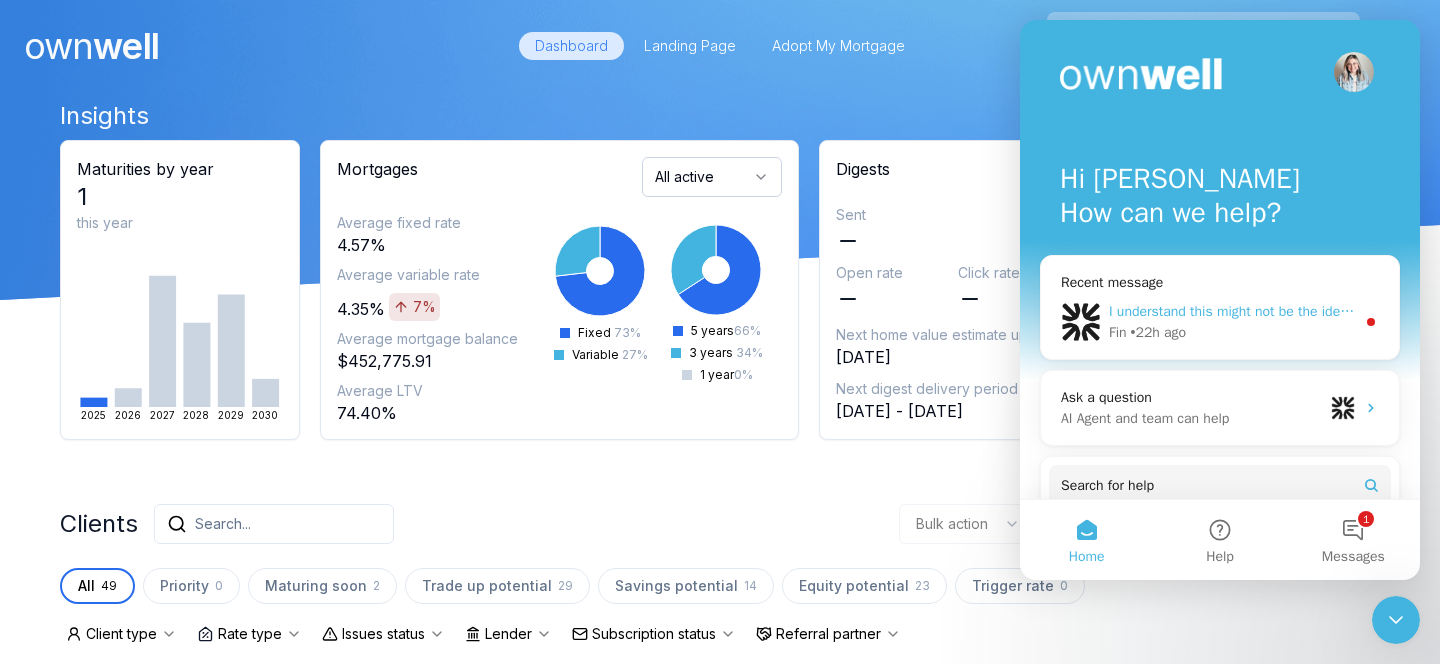 click on "I understand this might not be the ideal solution you were hoping for, and I’m here if you need any further clarification or assistance. Would you like to share more about your specific needs so I can better support you?" at bounding box center [1773, 311] 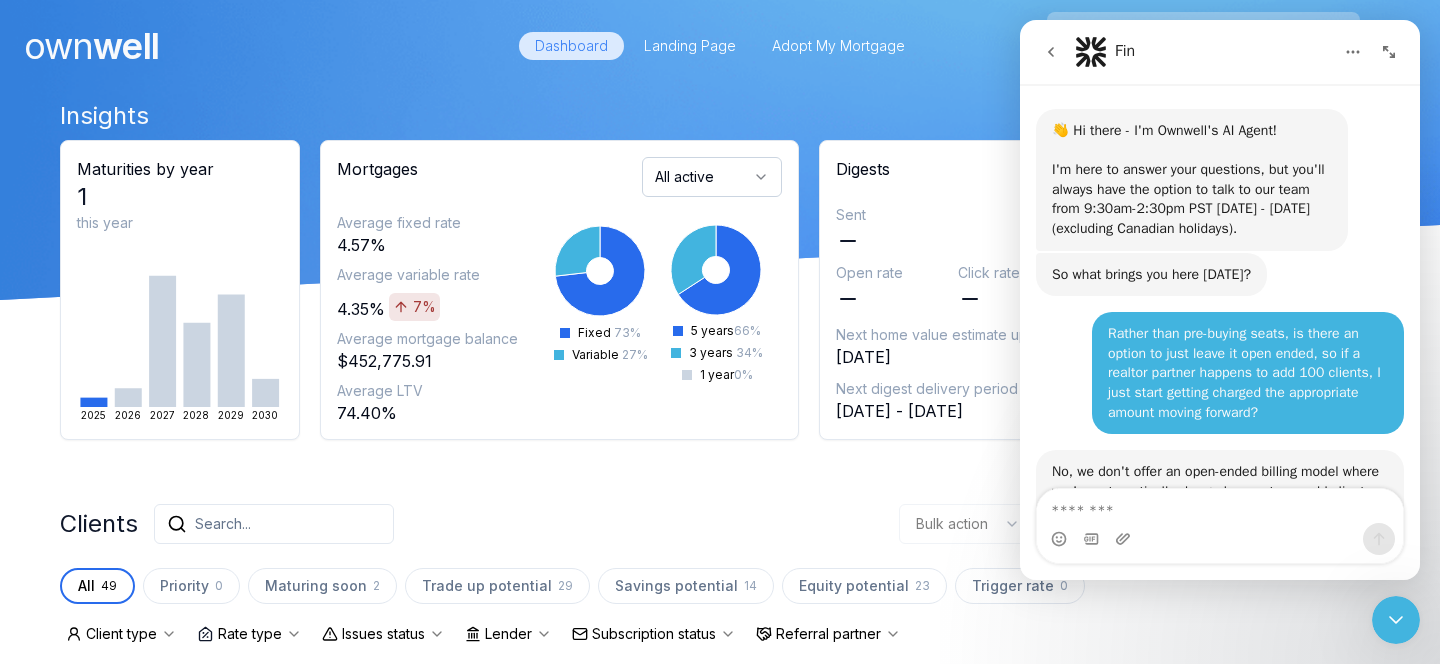 scroll, scrollTop: 3, scrollLeft: 0, axis: vertical 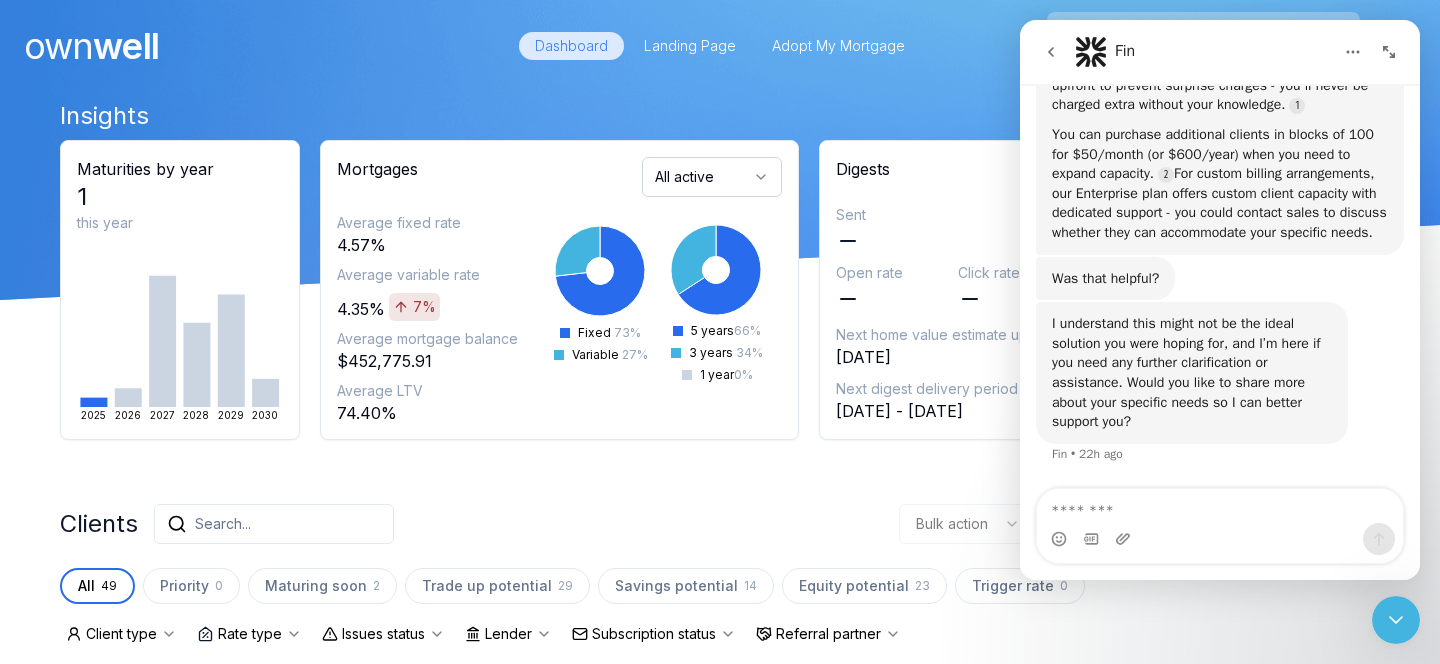 click 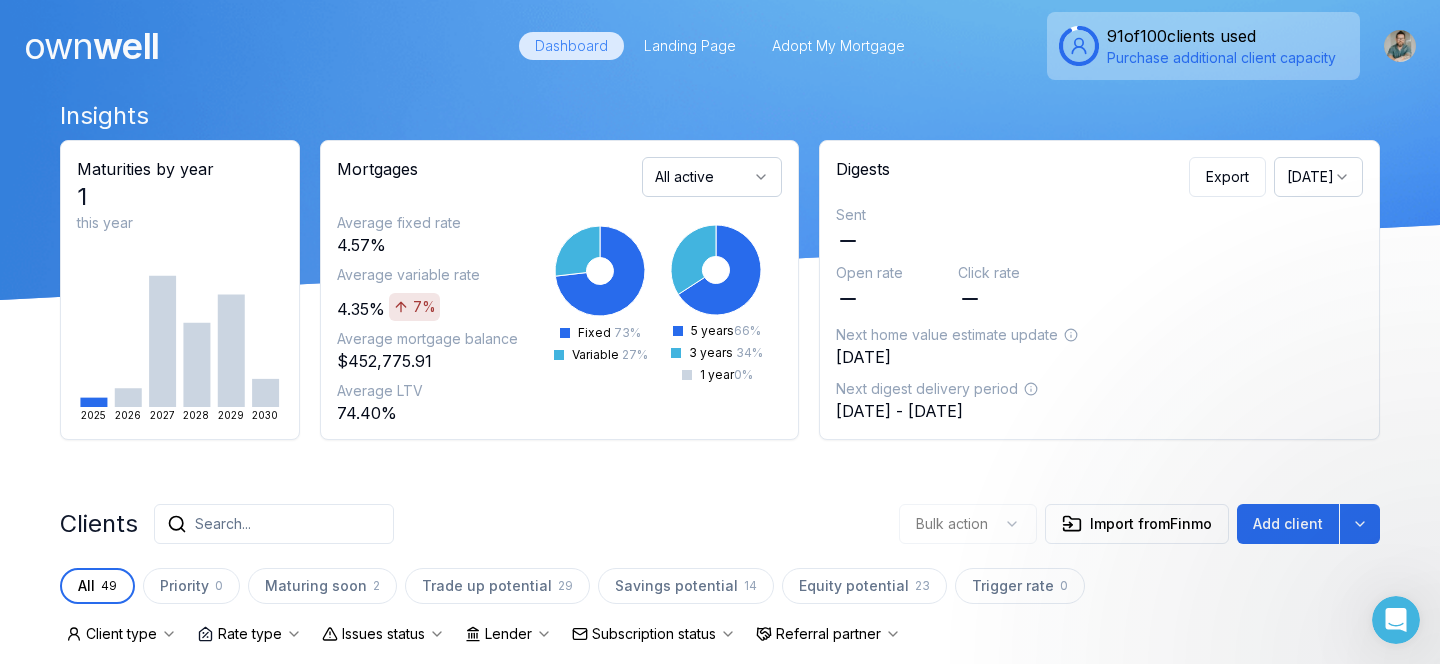 scroll, scrollTop: 0, scrollLeft: 0, axis: both 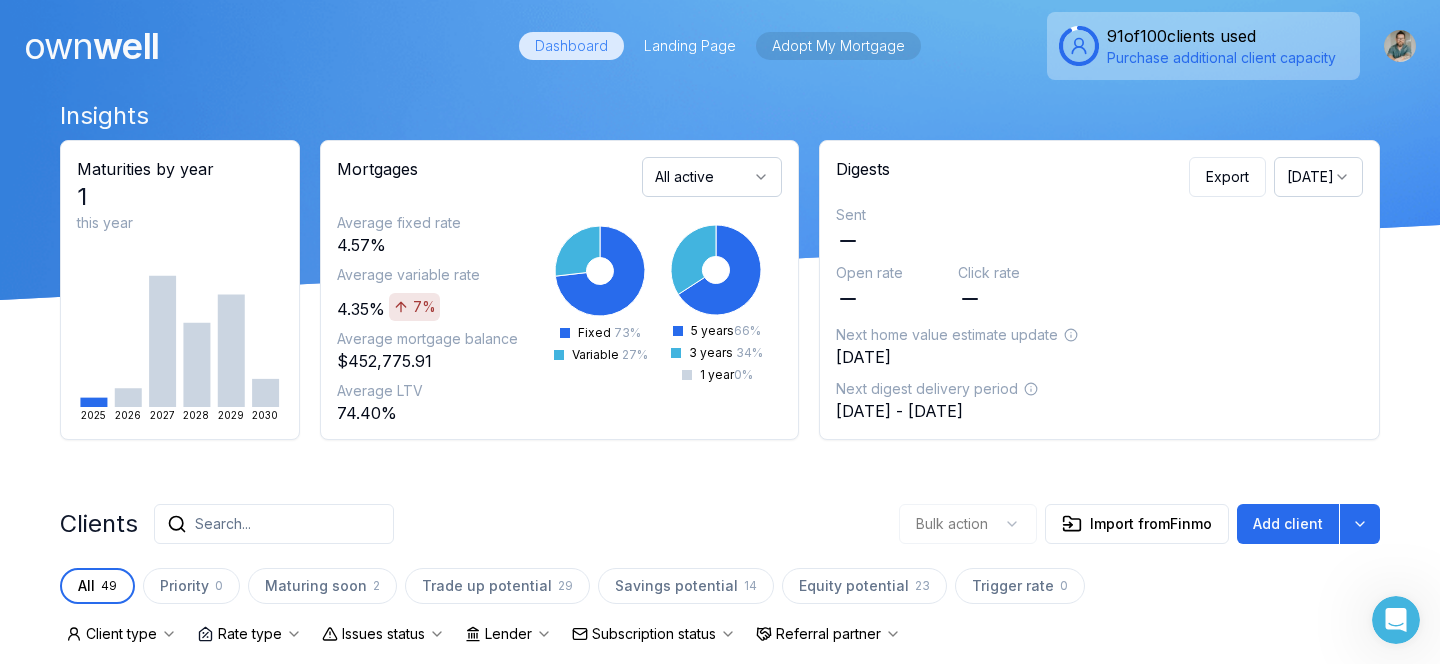 click on "Adopt My Mortgage" at bounding box center [838, 46] 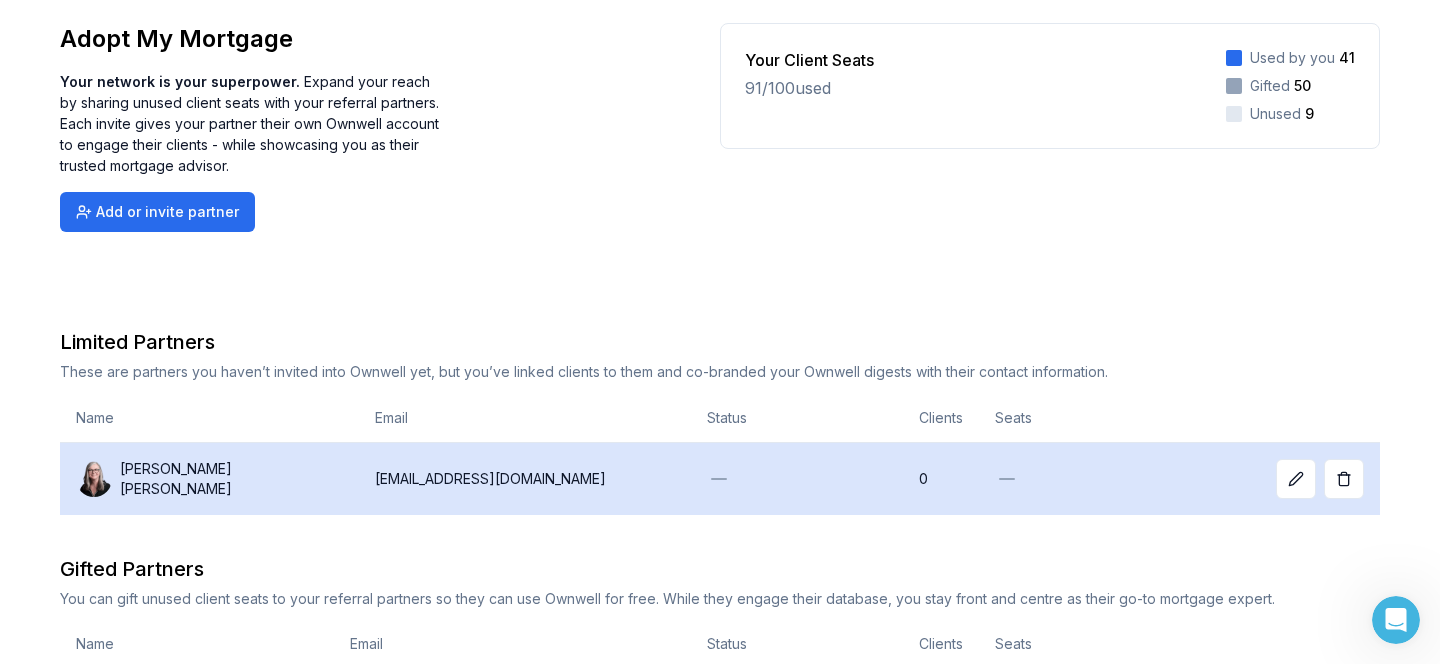 scroll, scrollTop: 0, scrollLeft: 0, axis: both 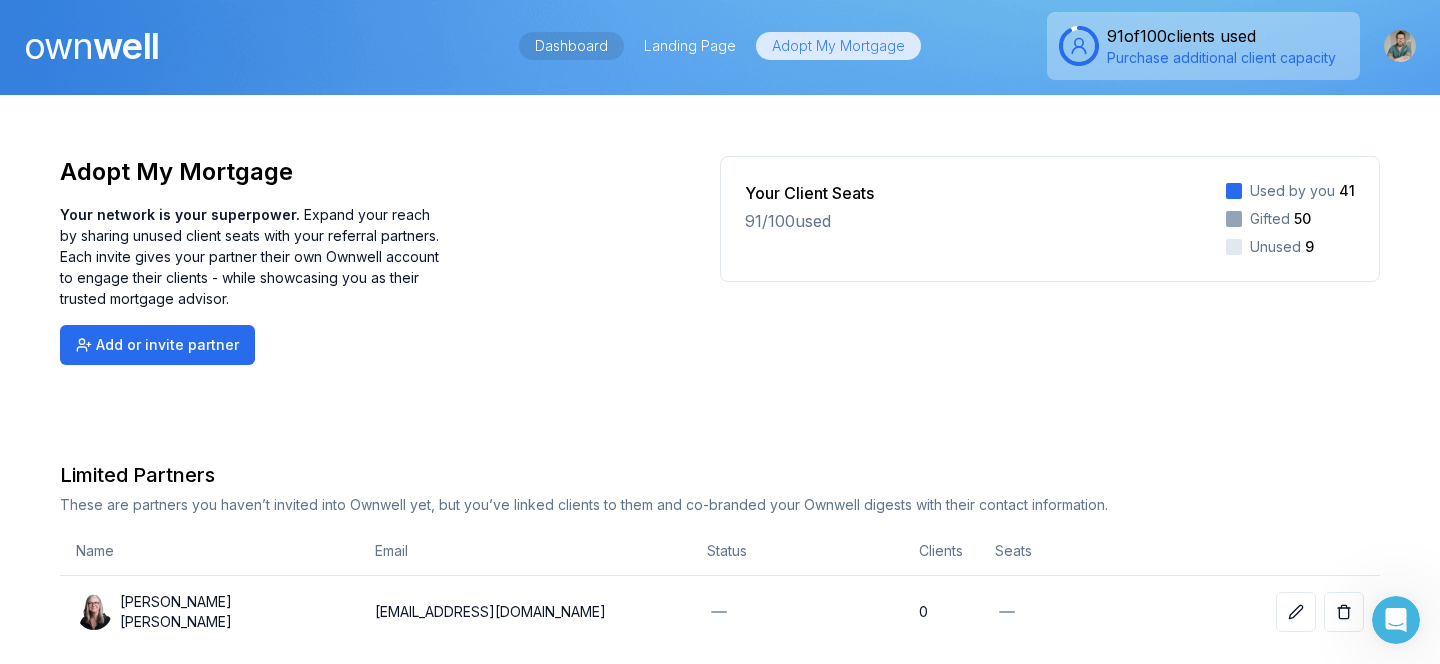 click on "Dashboard" at bounding box center [571, 46] 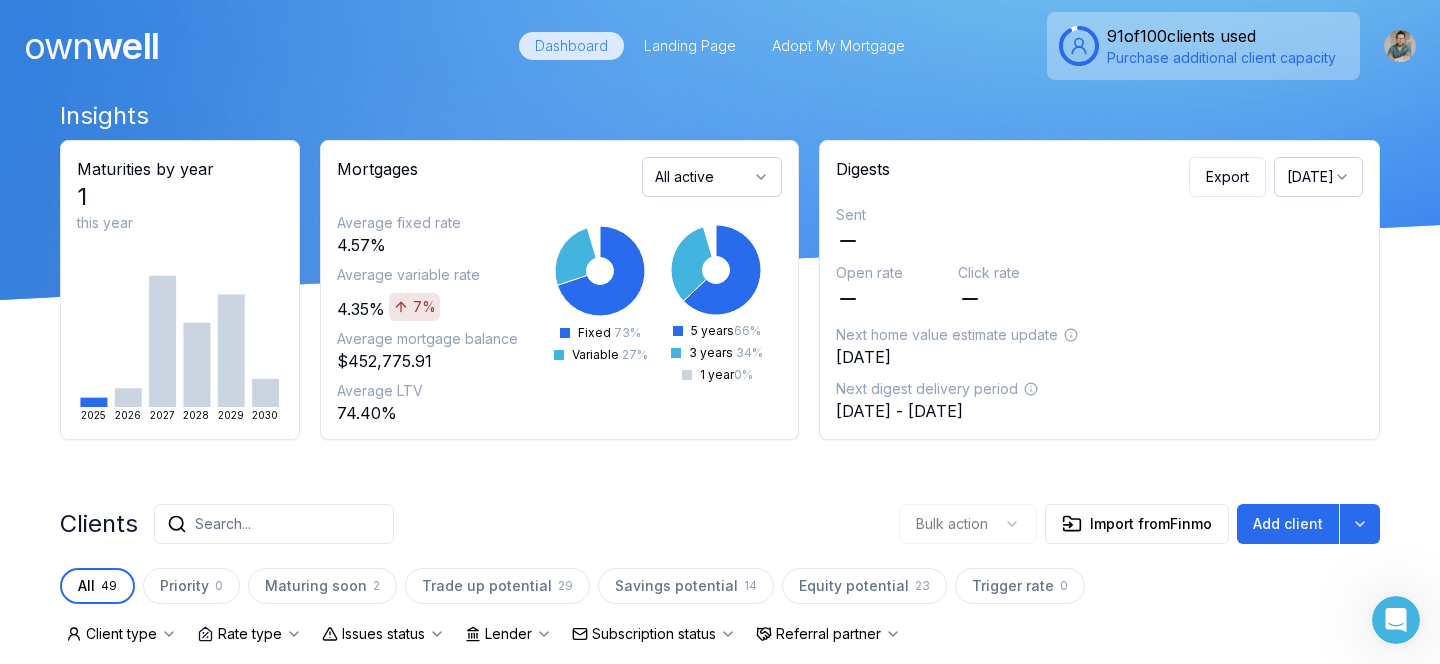 click on "own" at bounding box center (58, 46) 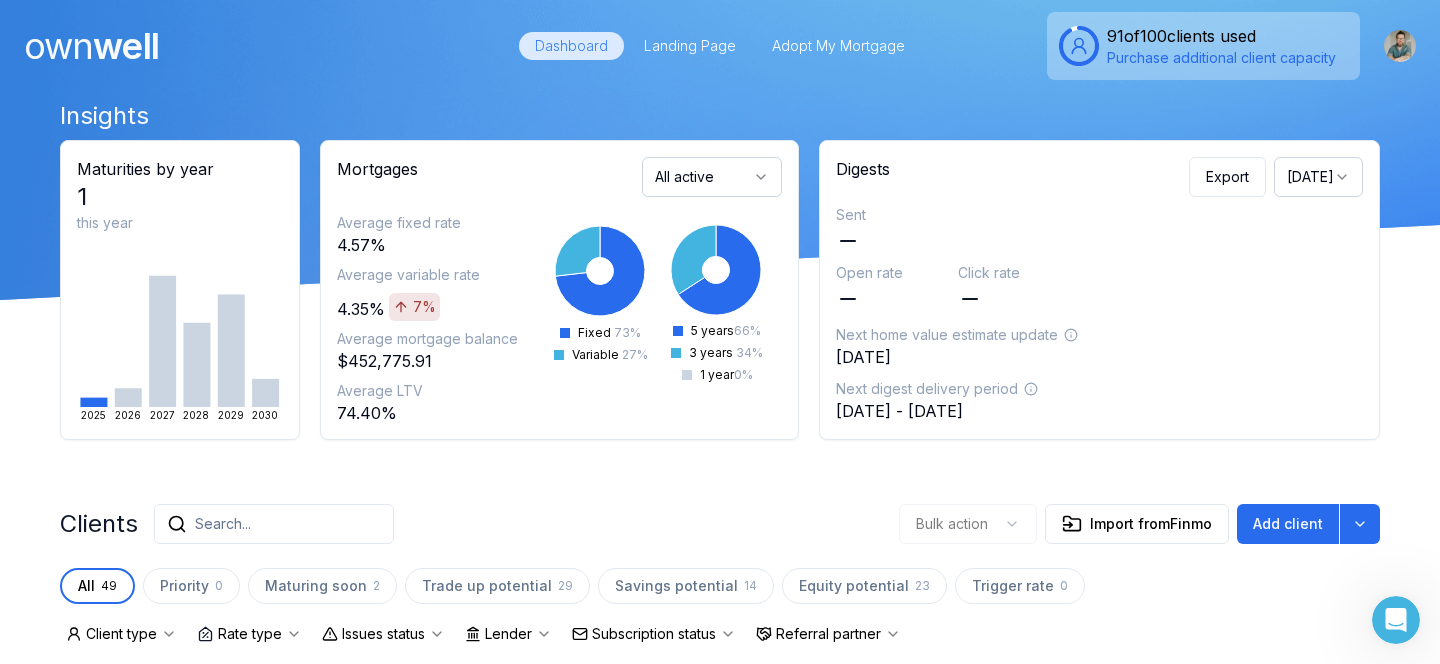 click on "own" at bounding box center [58, 46] 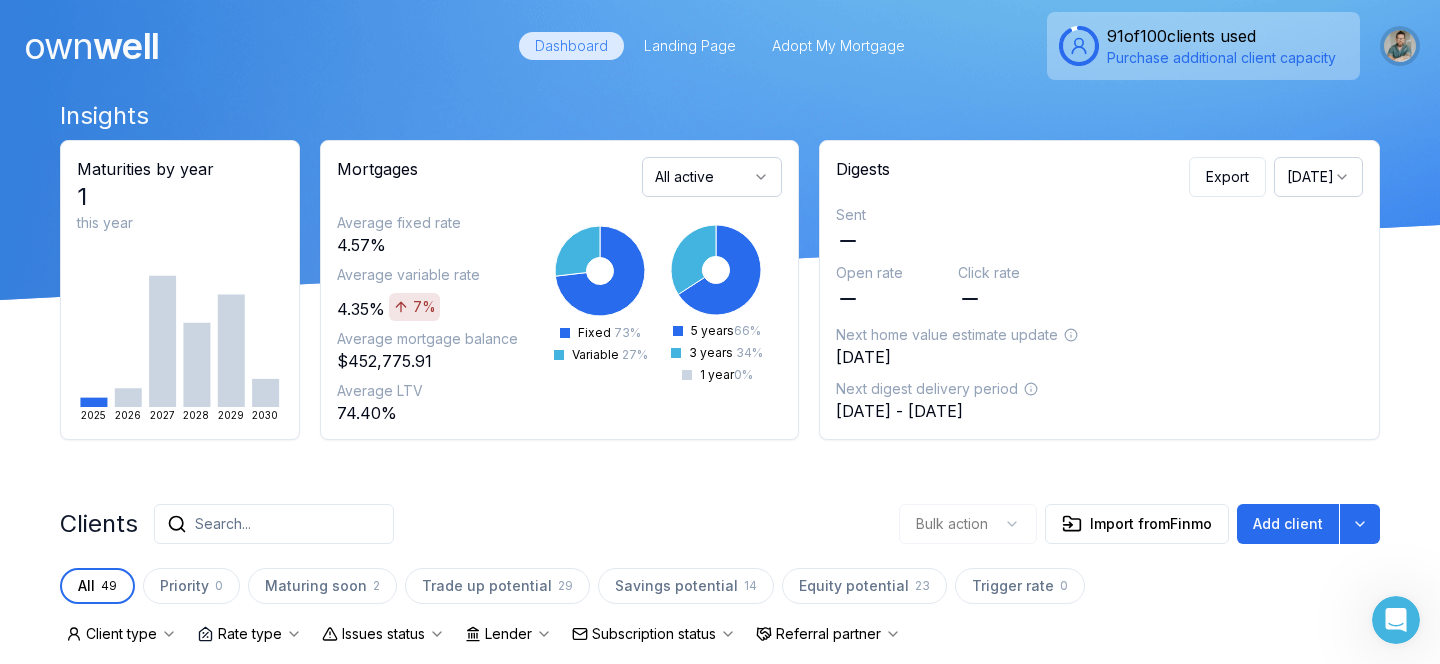 click at bounding box center (1400, 46) 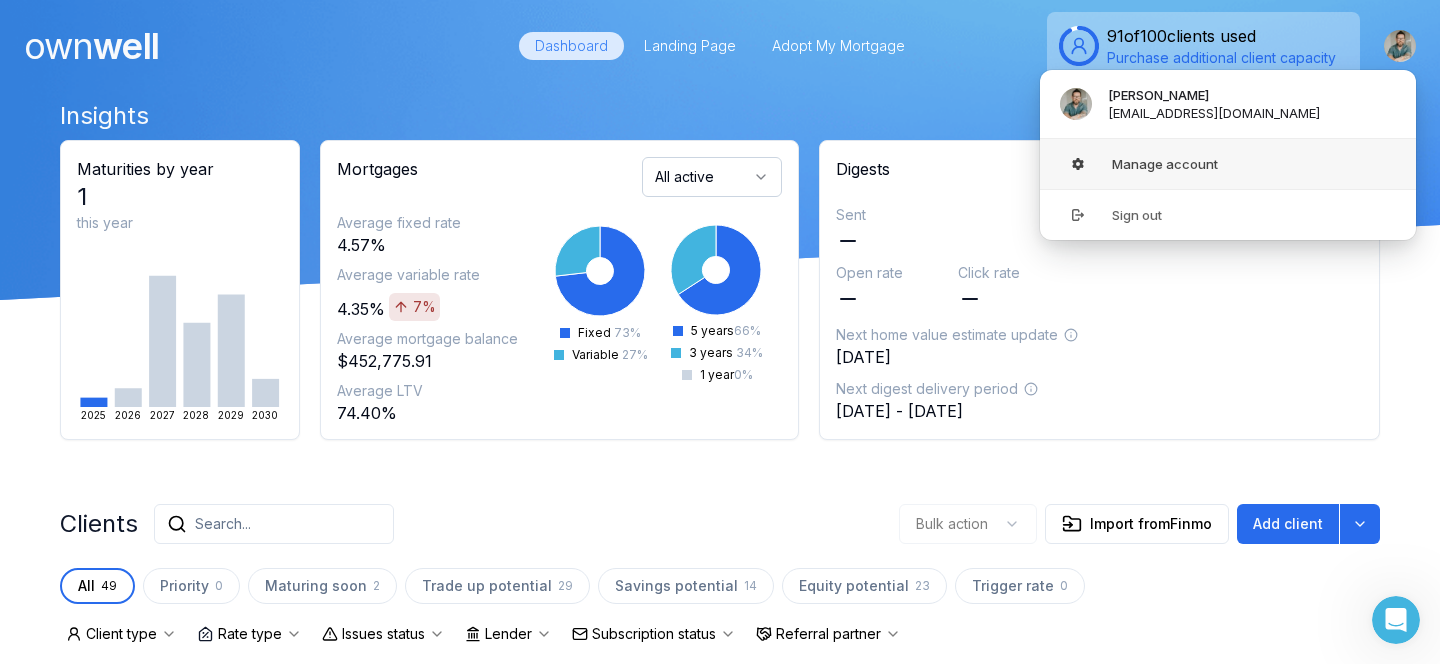 click on "Manage account" at bounding box center (1228, 164) 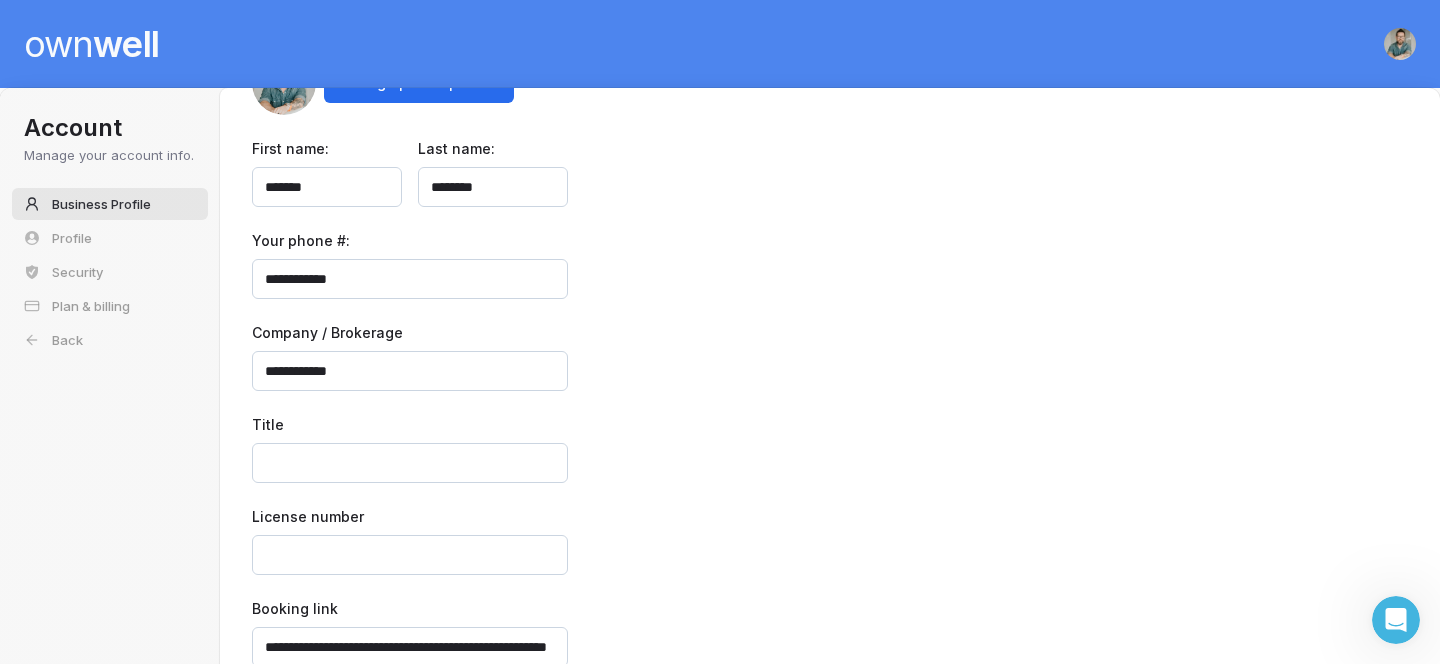 scroll, scrollTop: 72, scrollLeft: 0, axis: vertical 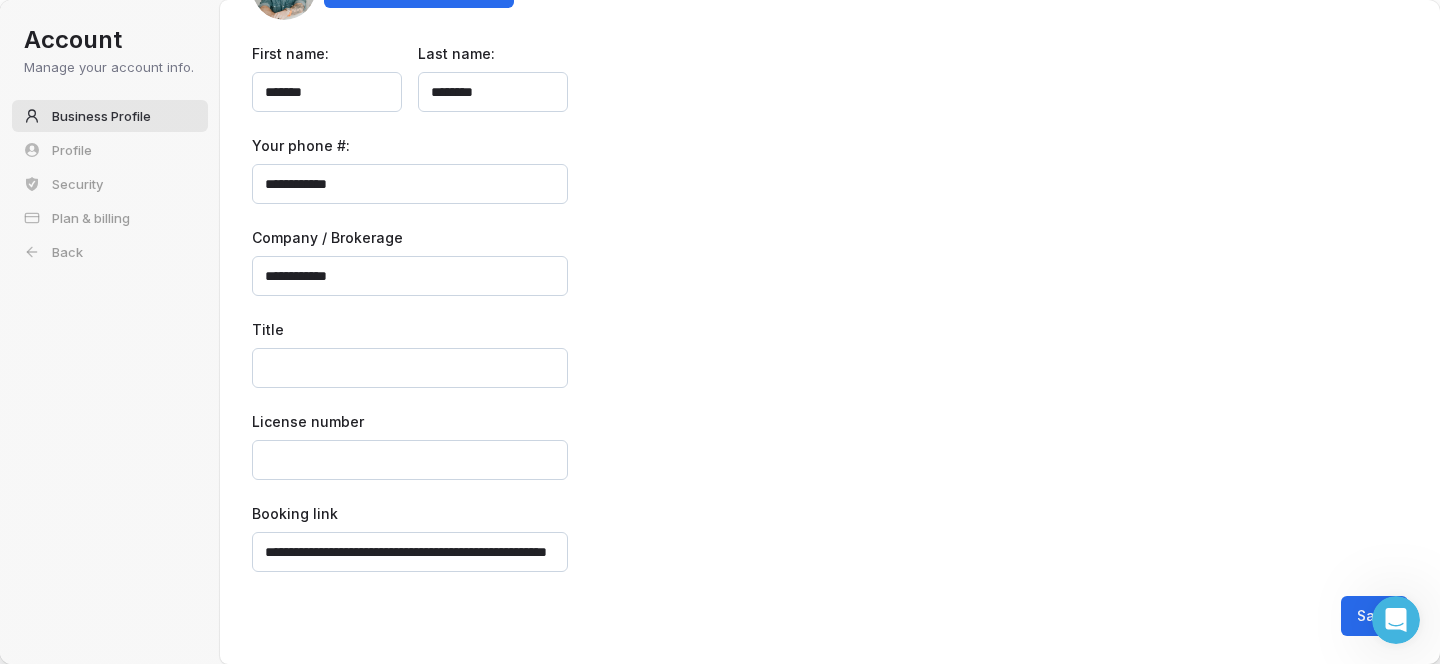 click on "Title" at bounding box center (410, 368) 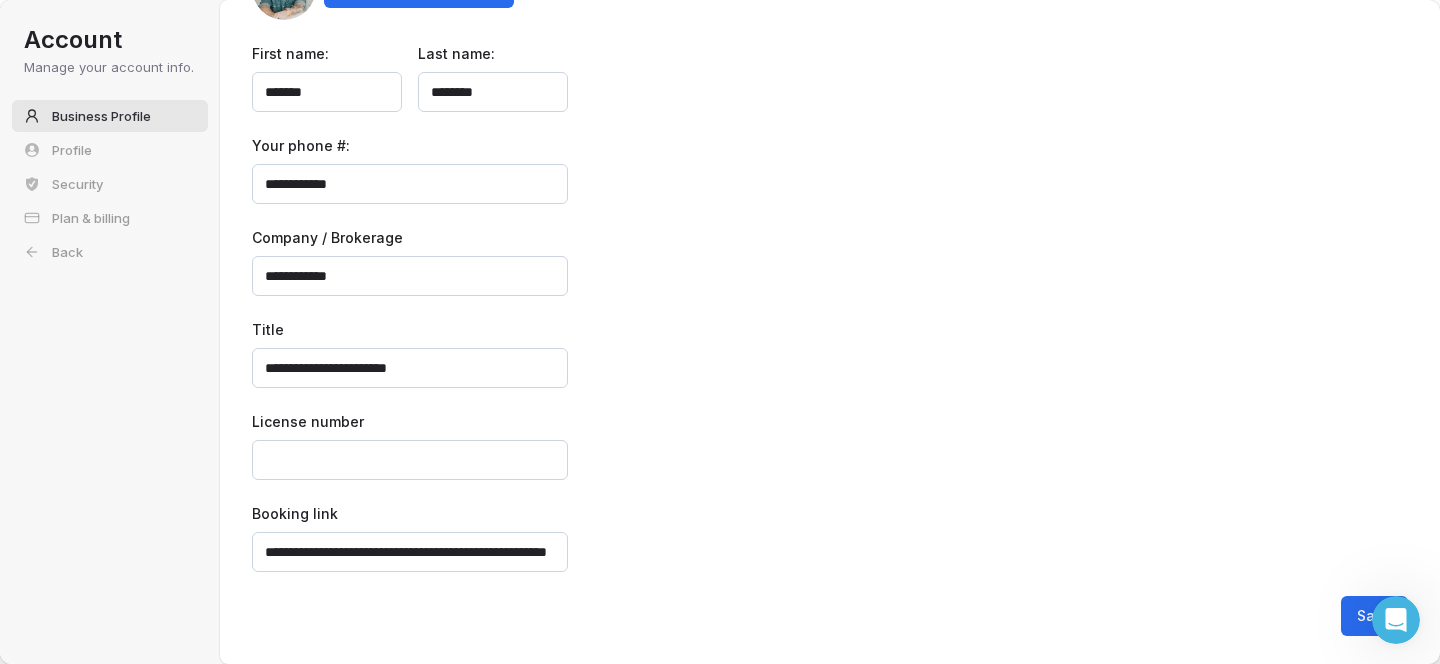 type on "**********" 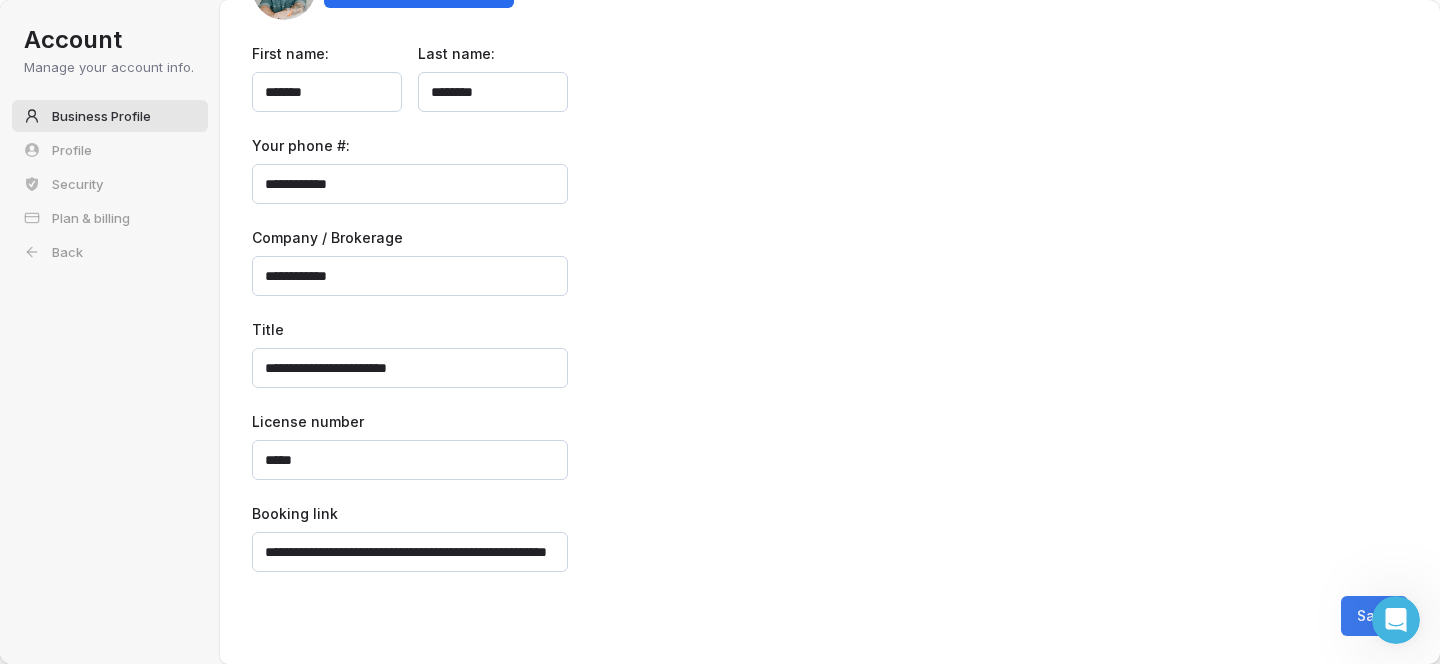 type on "*****" 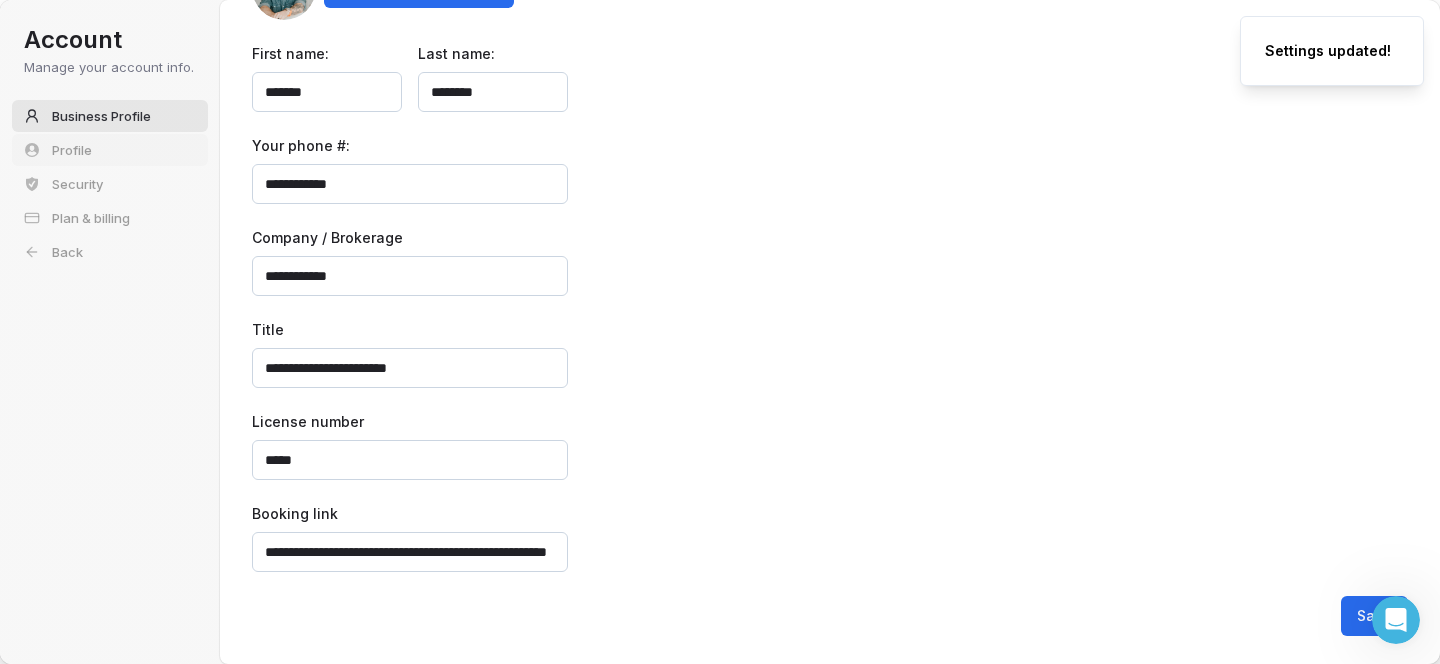 click on "Profile" at bounding box center [72, 150] 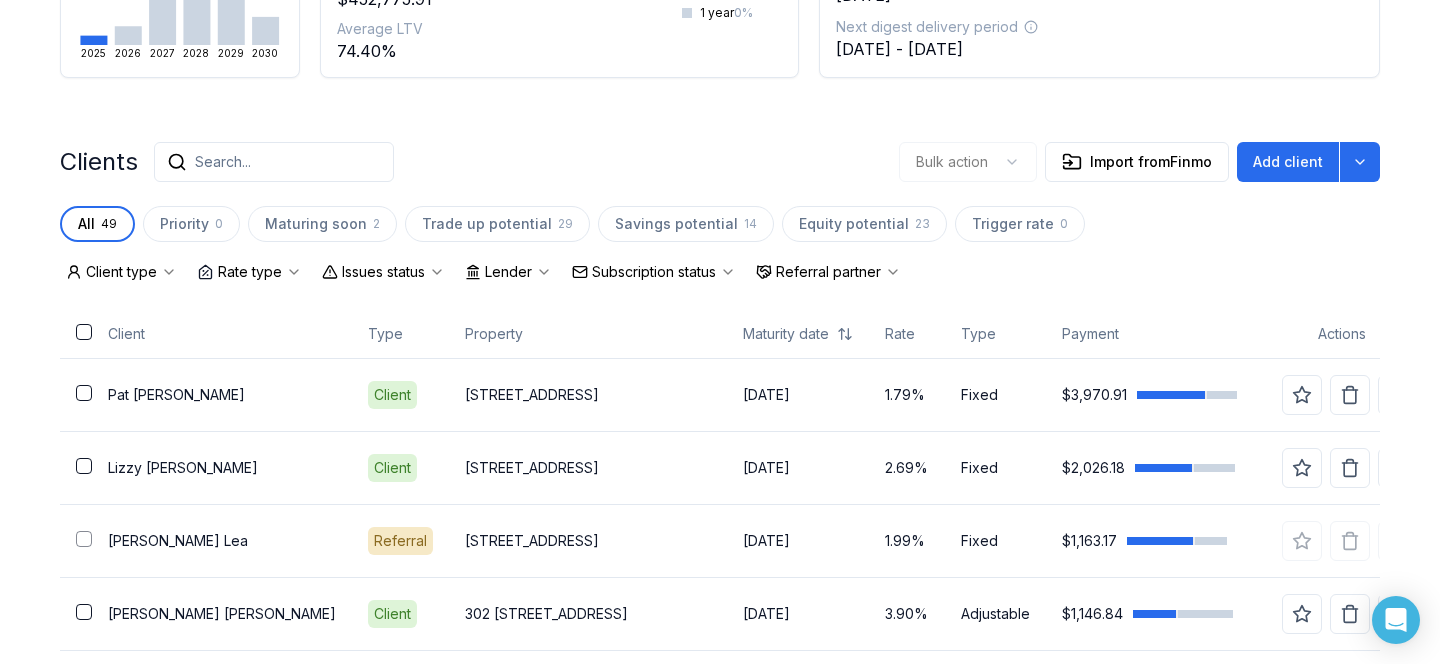 scroll, scrollTop: 408, scrollLeft: 0, axis: vertical 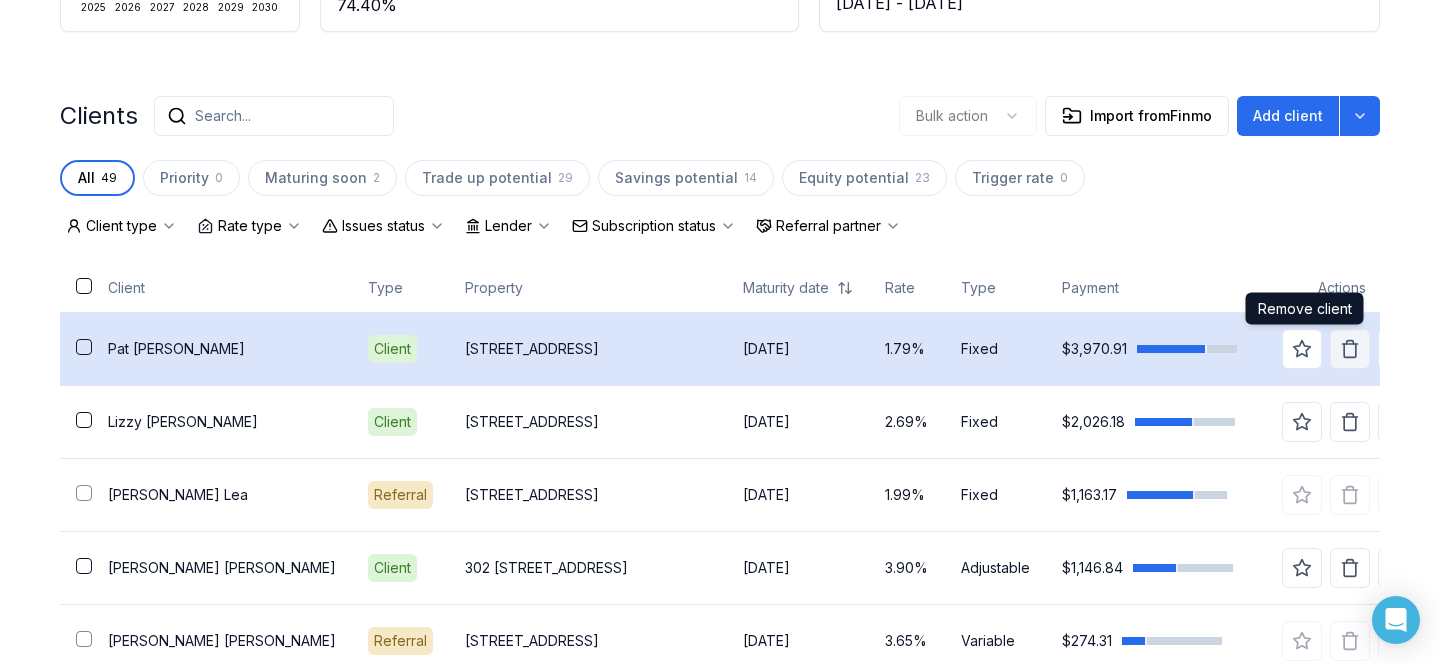 click 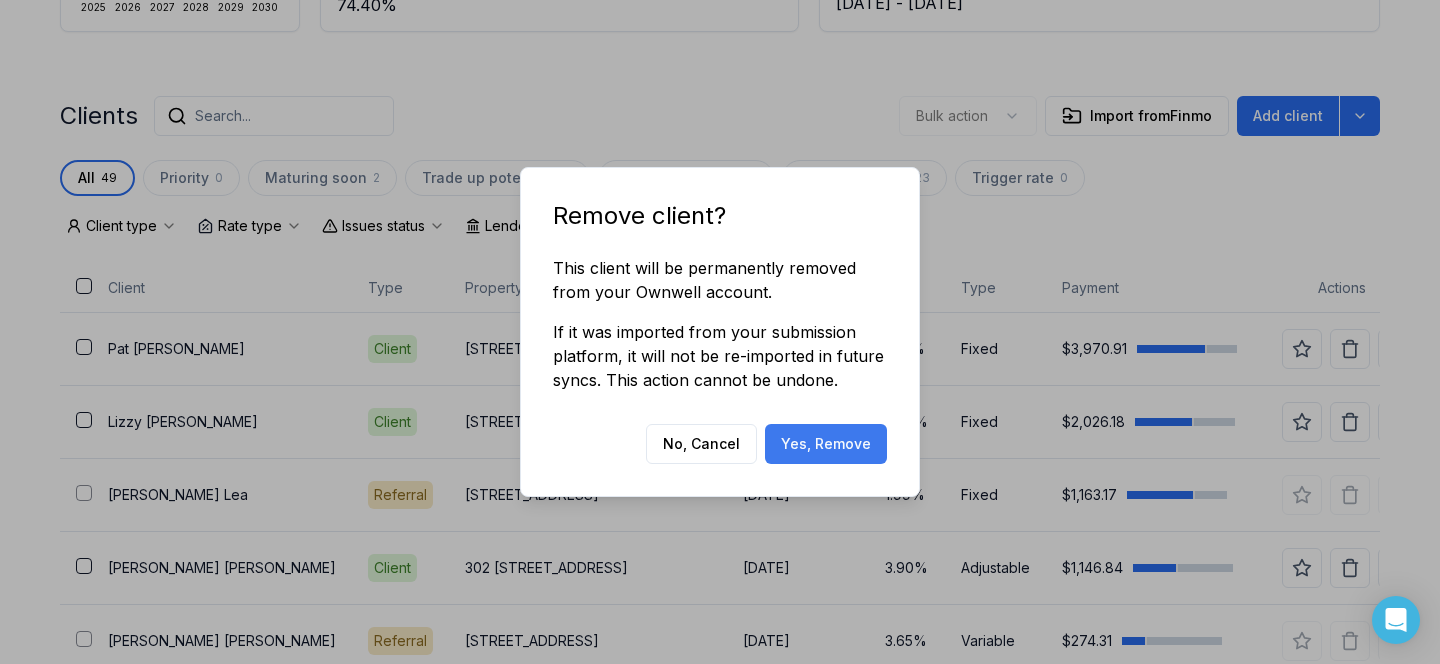 click on "Yes, Remove" at bounding box center (826, 444) 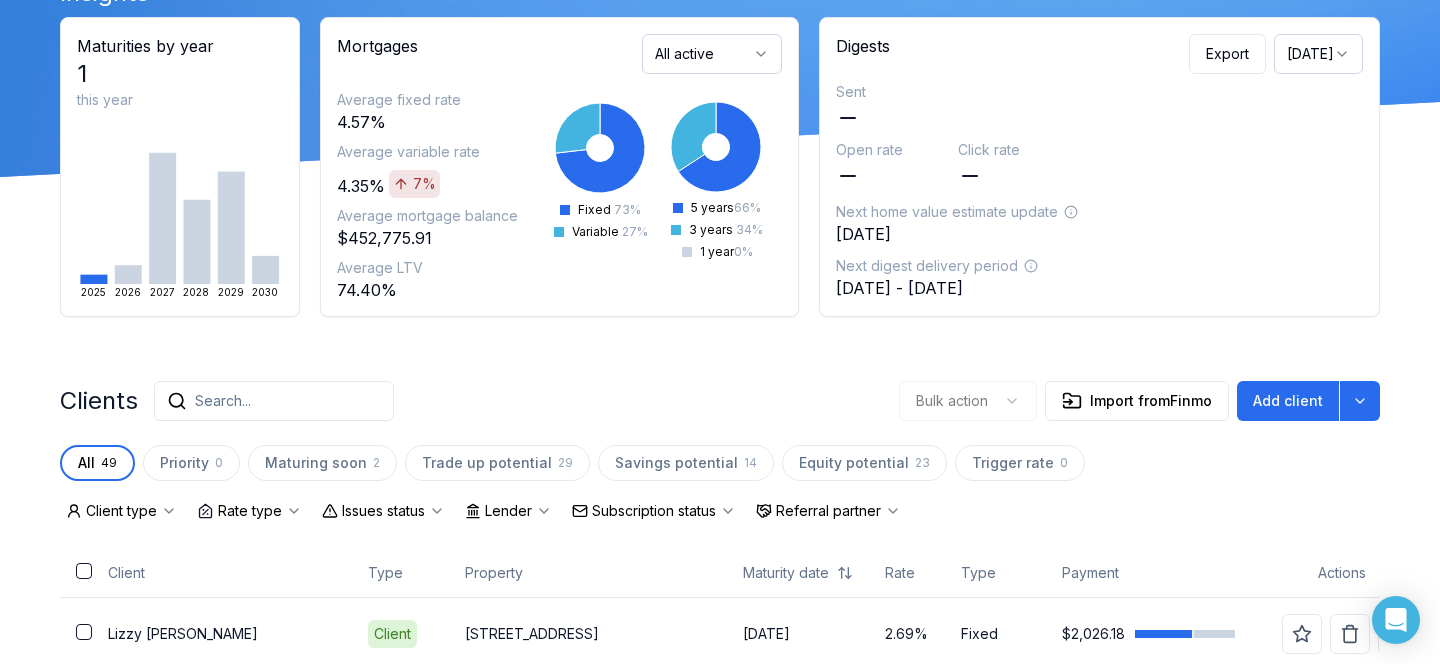 scroll, scrollTop: 14, scrollLeft: 0, axis: vertical 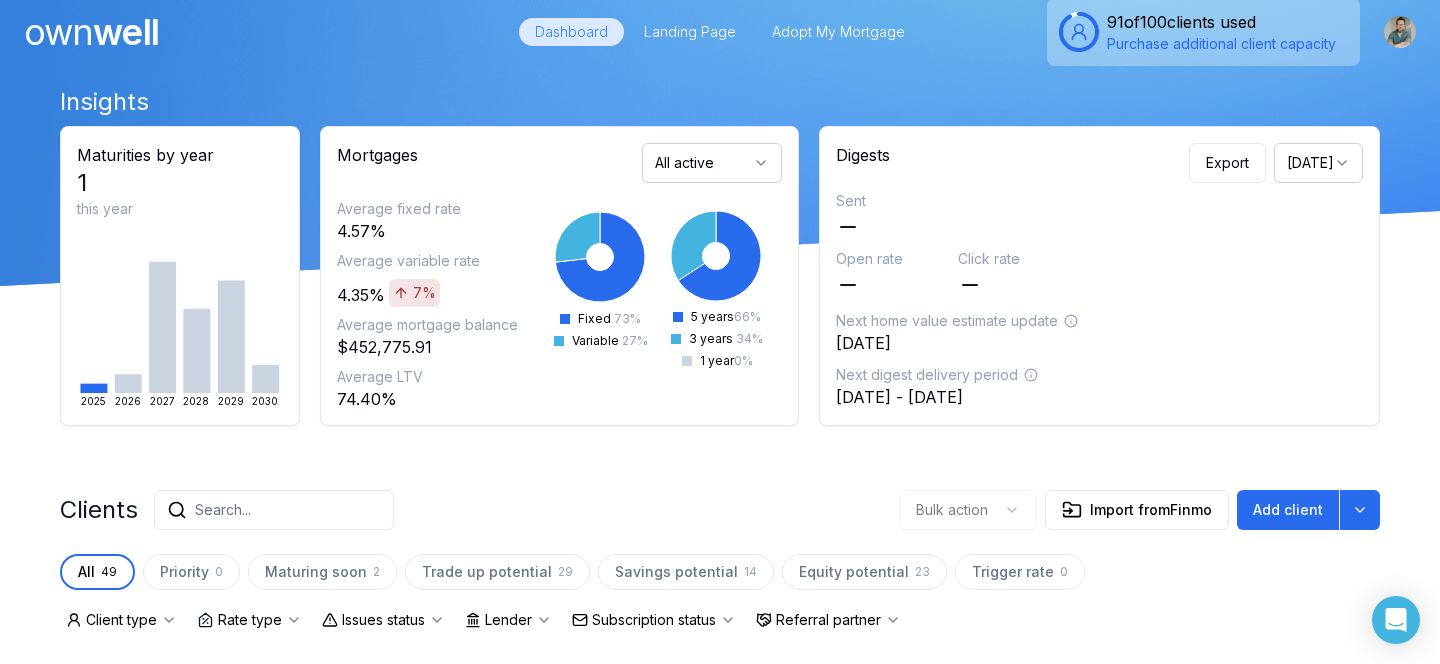 click on "Next home value estimate update" at bounding box center [947, 321] 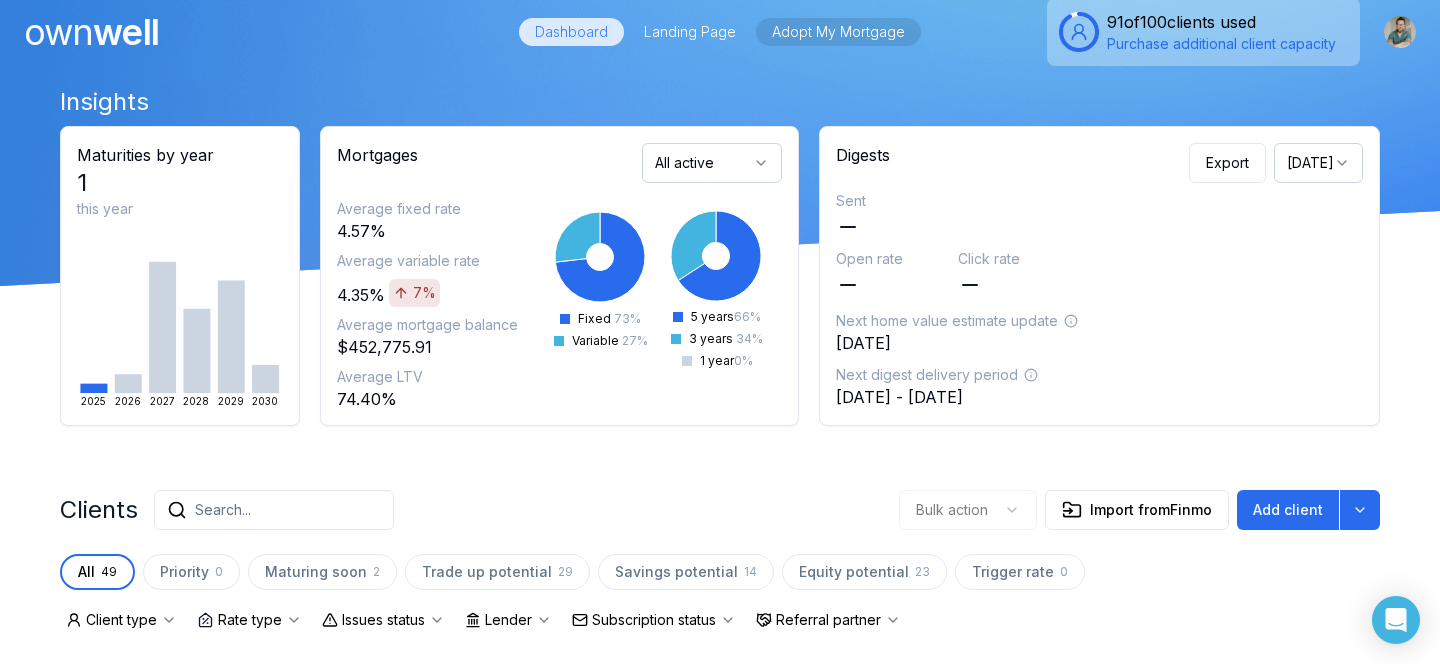 click on "Adopt My Mortgage" at bounding box center (838, 32) 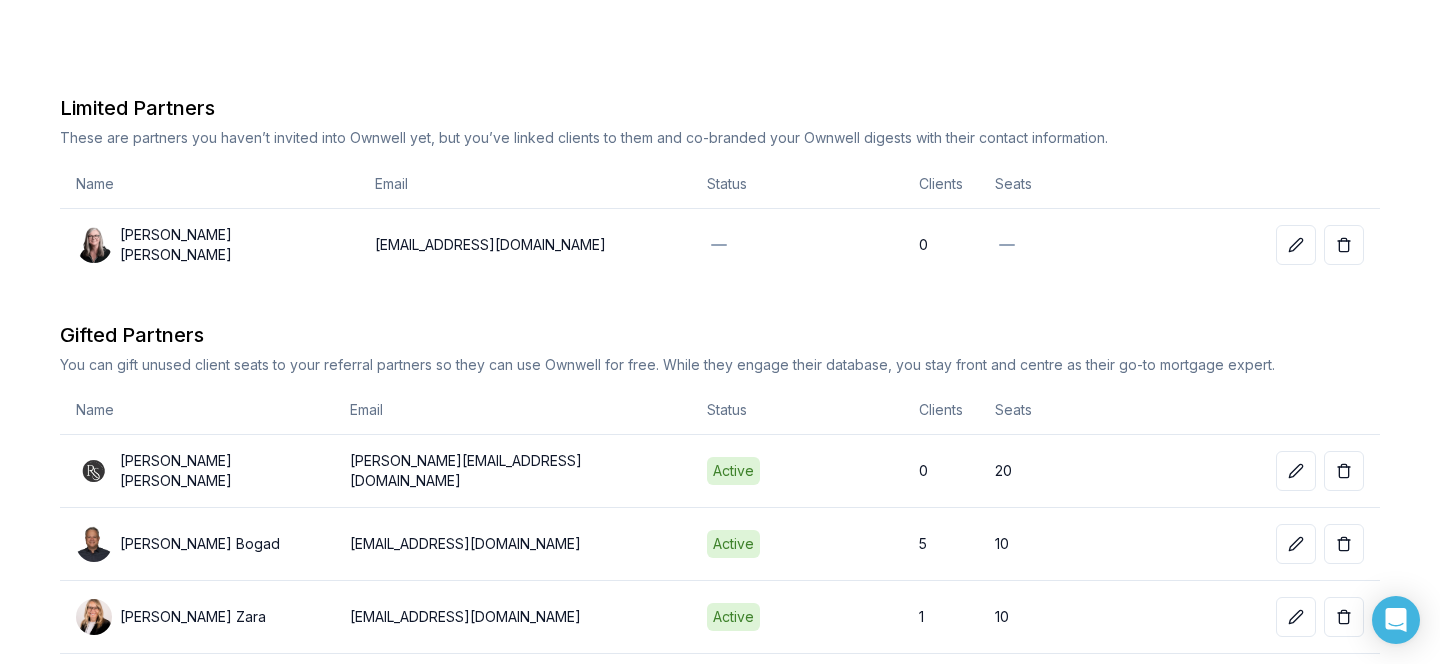 scroll, scrollTop: 509, scrollLeft: 0, axis: vertical 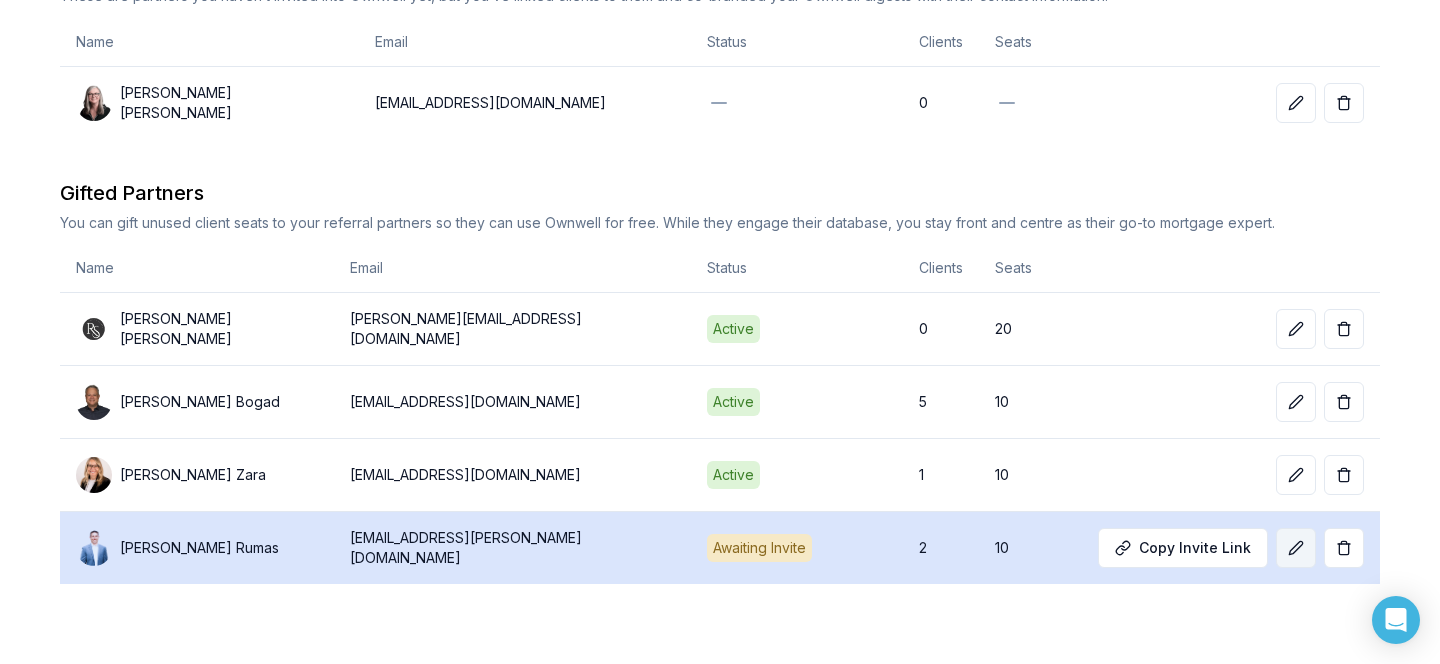 click 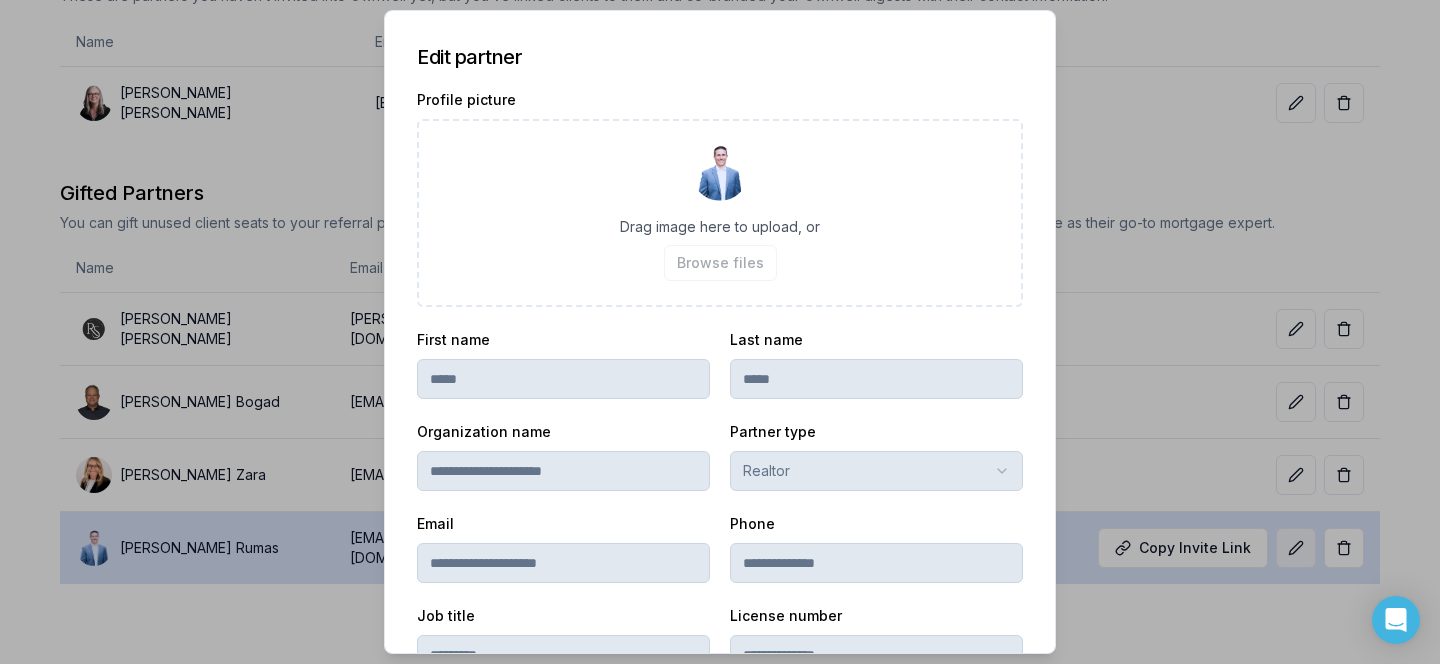 scroll, scrollTop: 506, scrollLeft: 0, axis: vertical 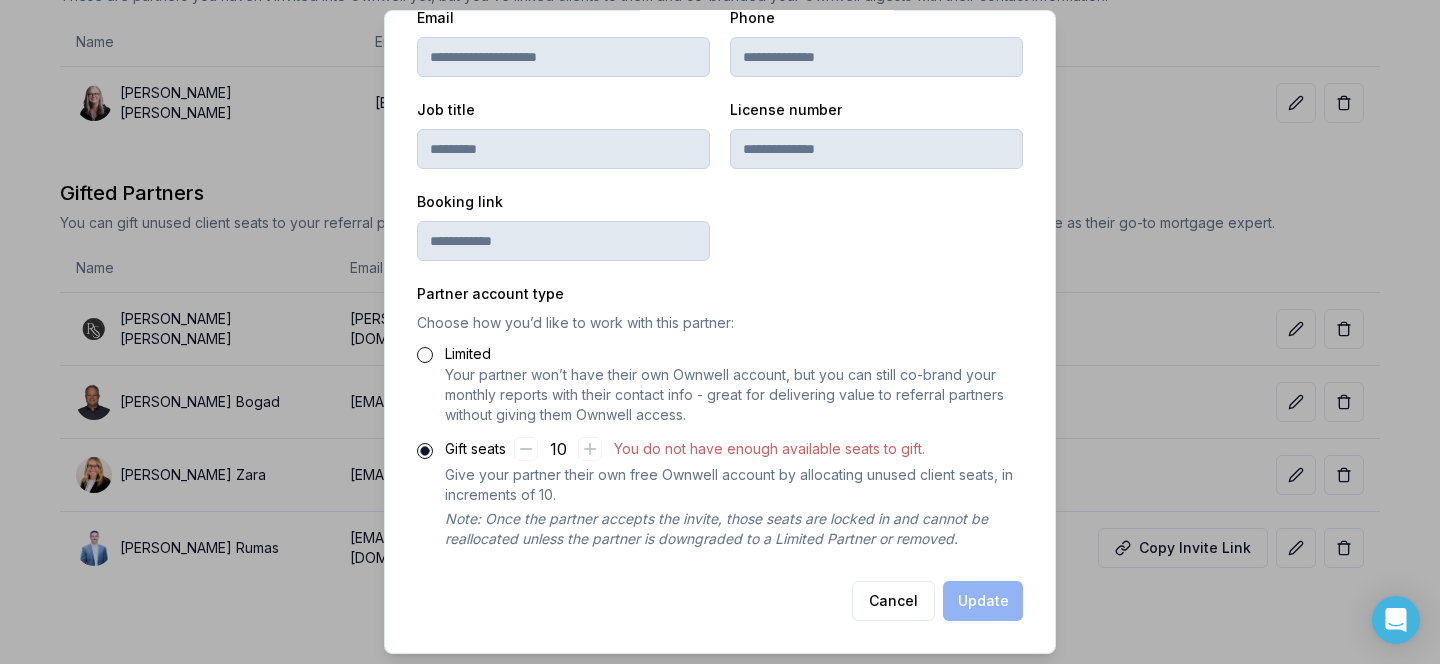click on "Limited" at bounding box center (425, 355) 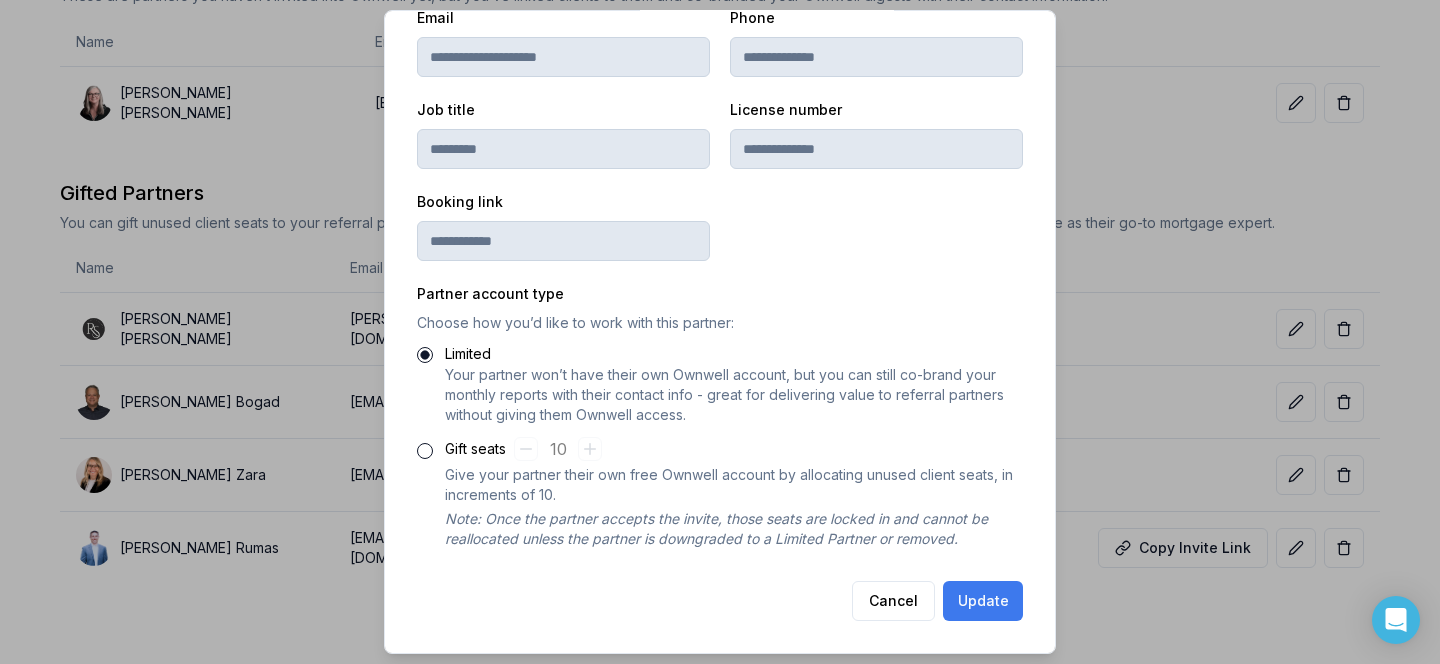 click on "Update" at bounding box center (983, 601) 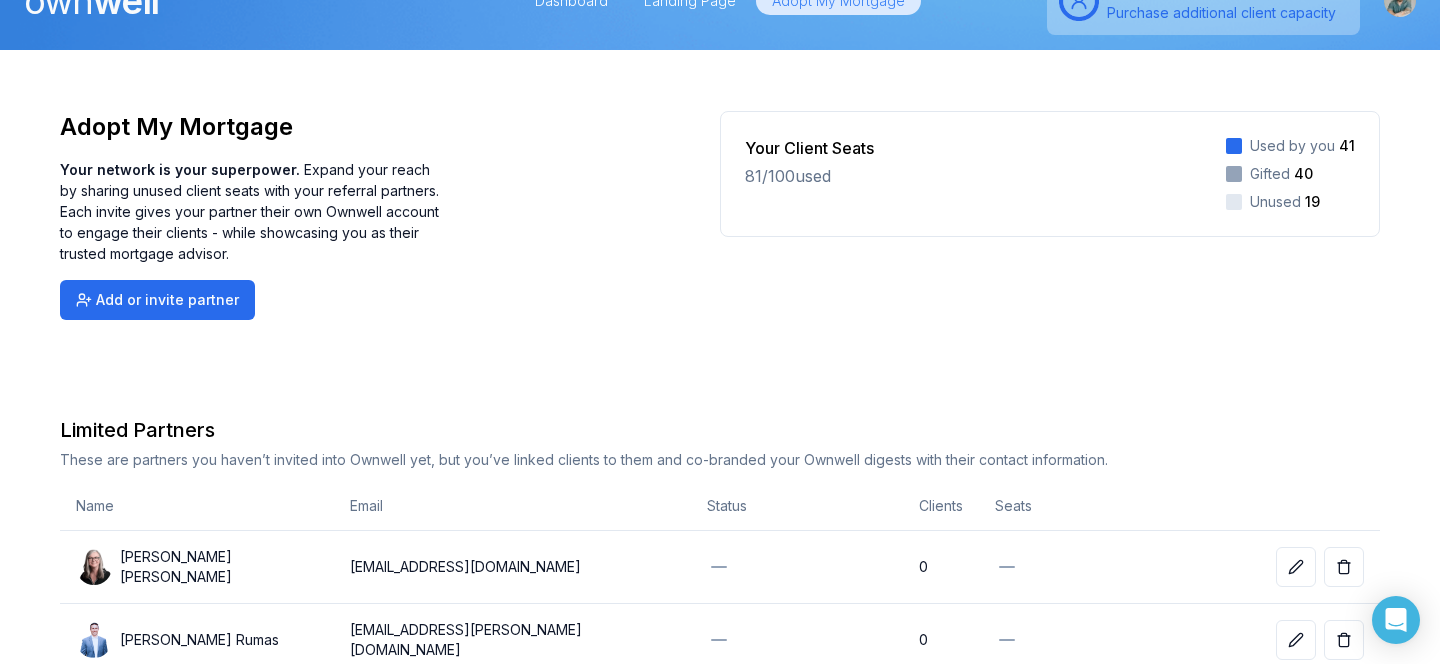 scroll, scrollTop: 0, scrollLeft: 0, axis: both 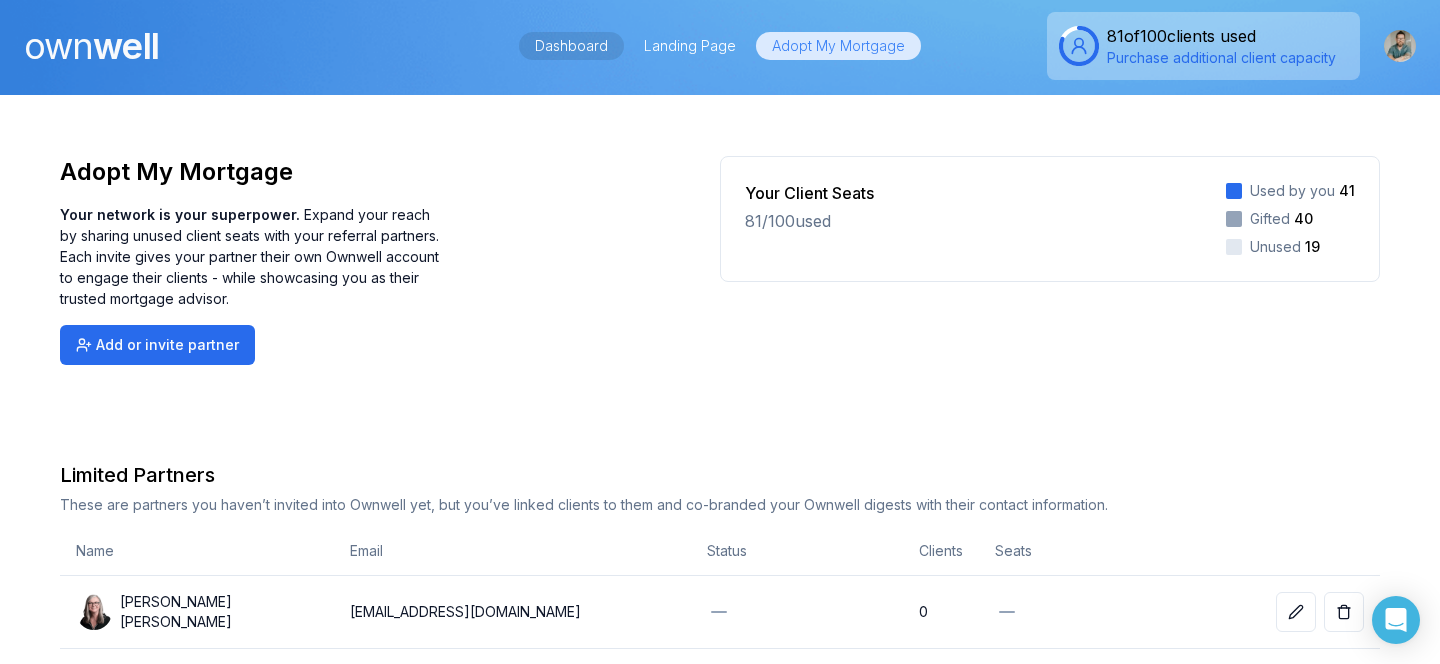click on "Dashboard" at bounding box center (571, 46) 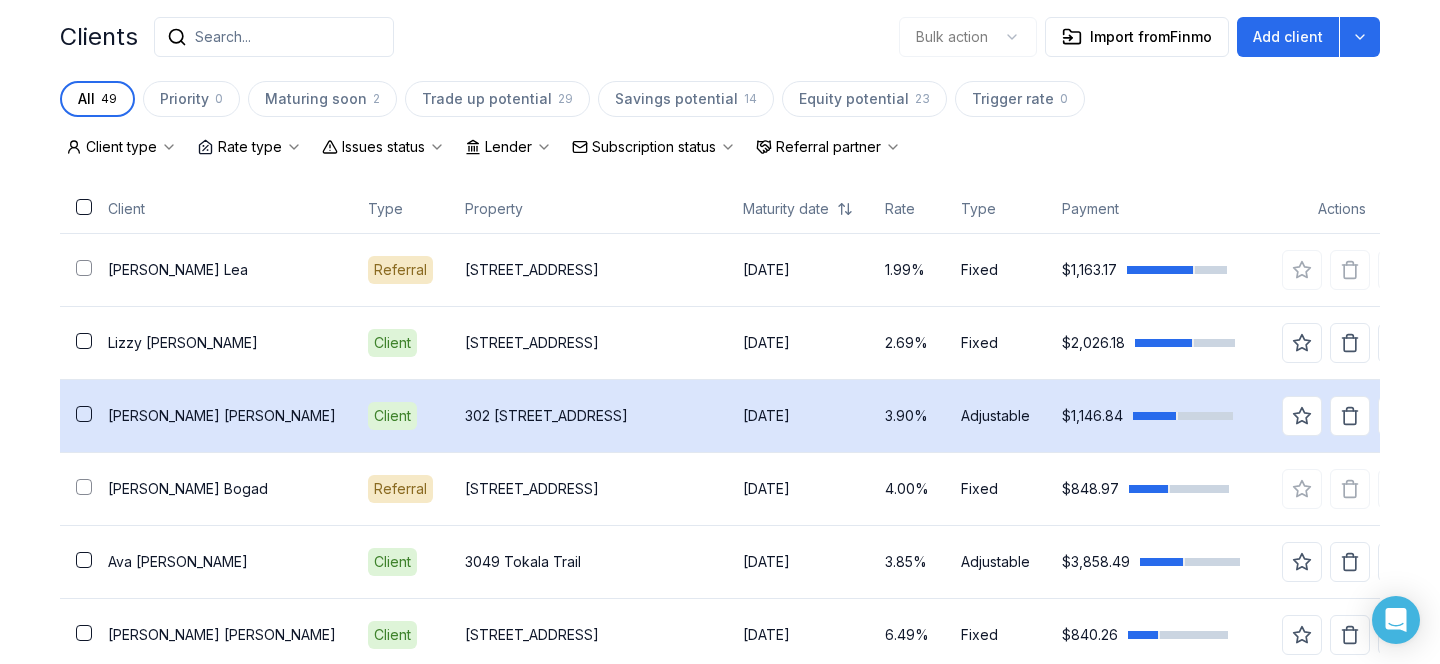 scroll, scrollTop: 468, scrollLeft: 0, axis: vertical 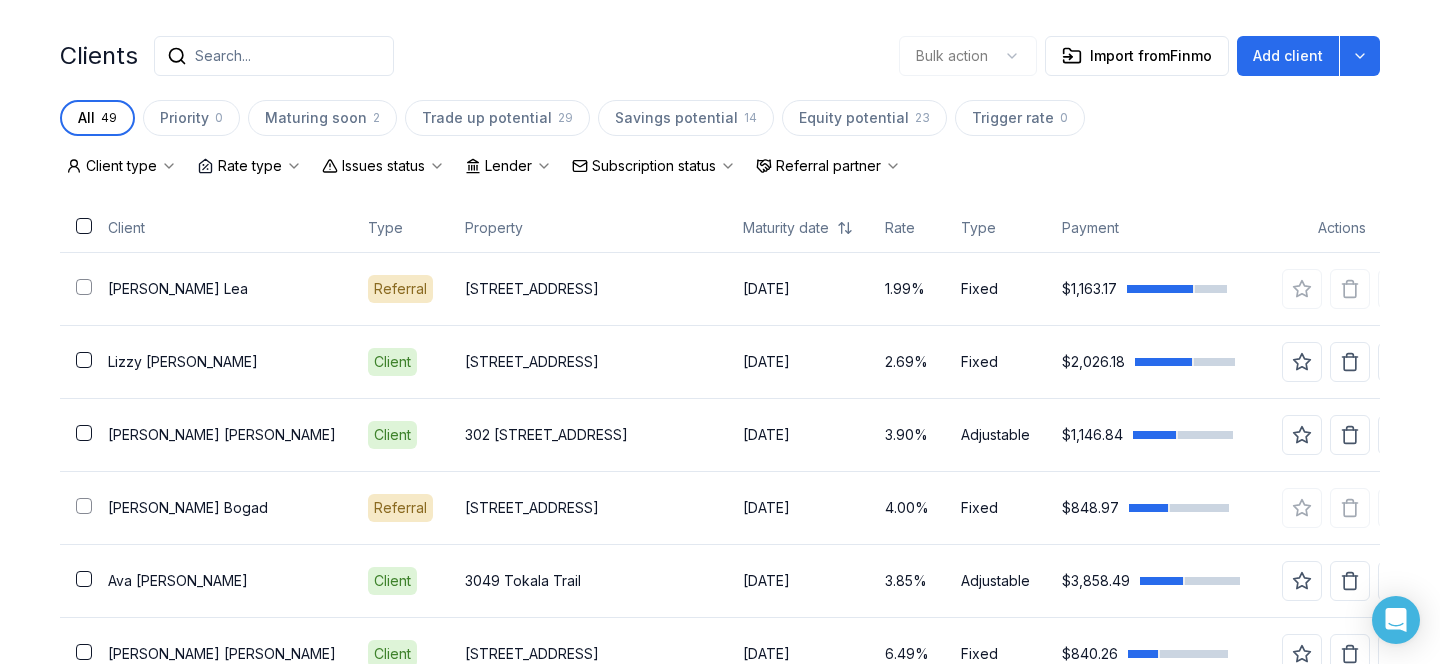 click on "Search..." at bounding box center [223, 56] 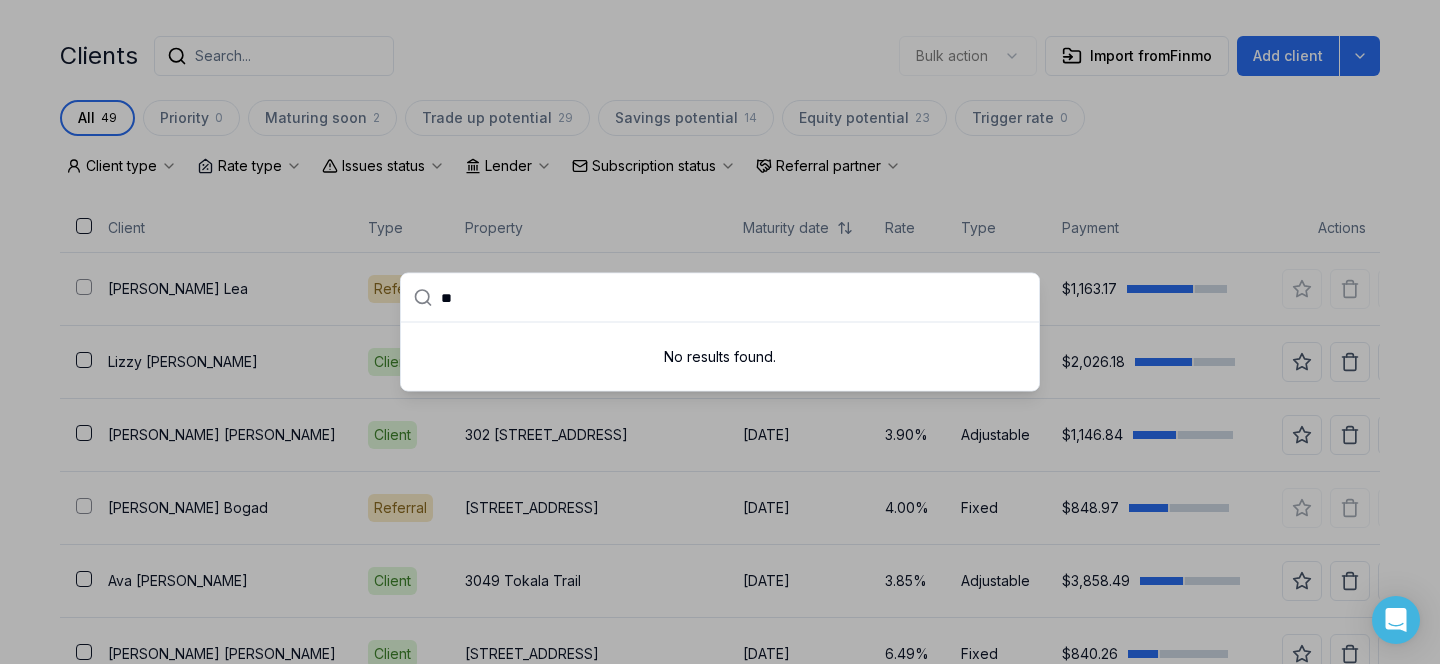 type on "*" 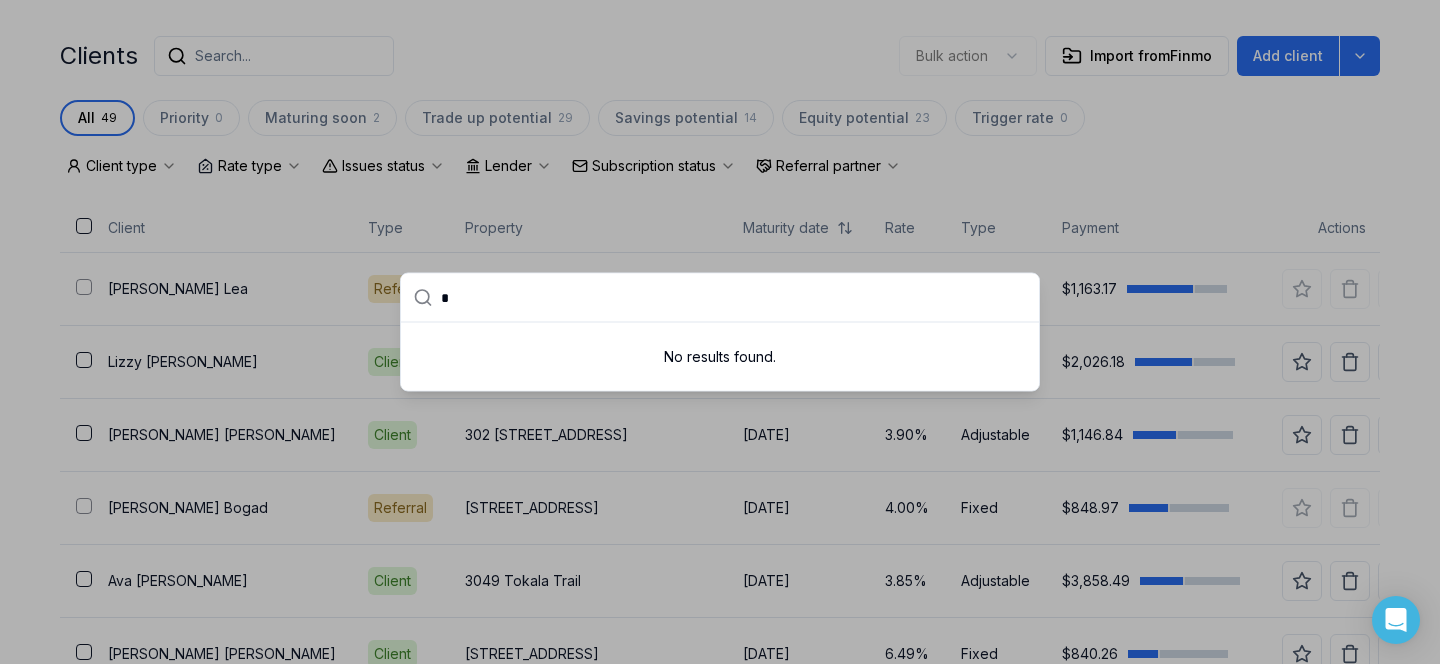 type 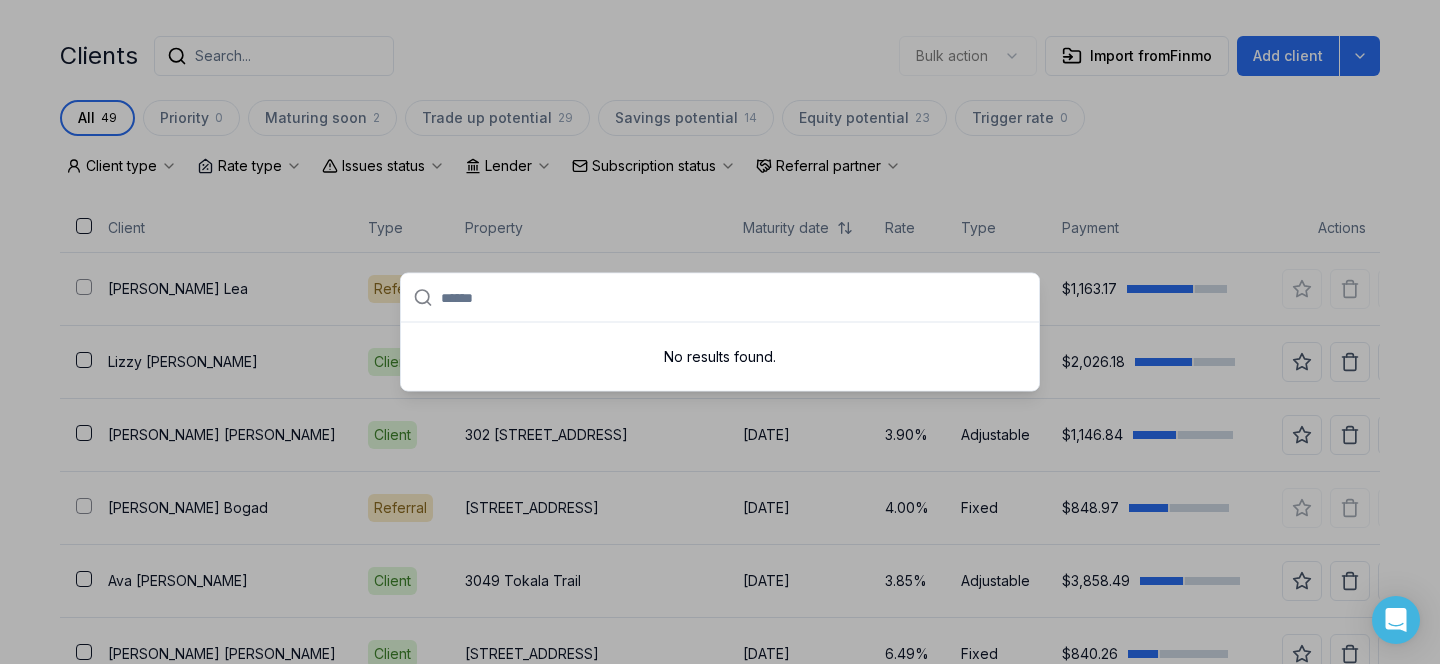 click at bounding box center [720, 332] 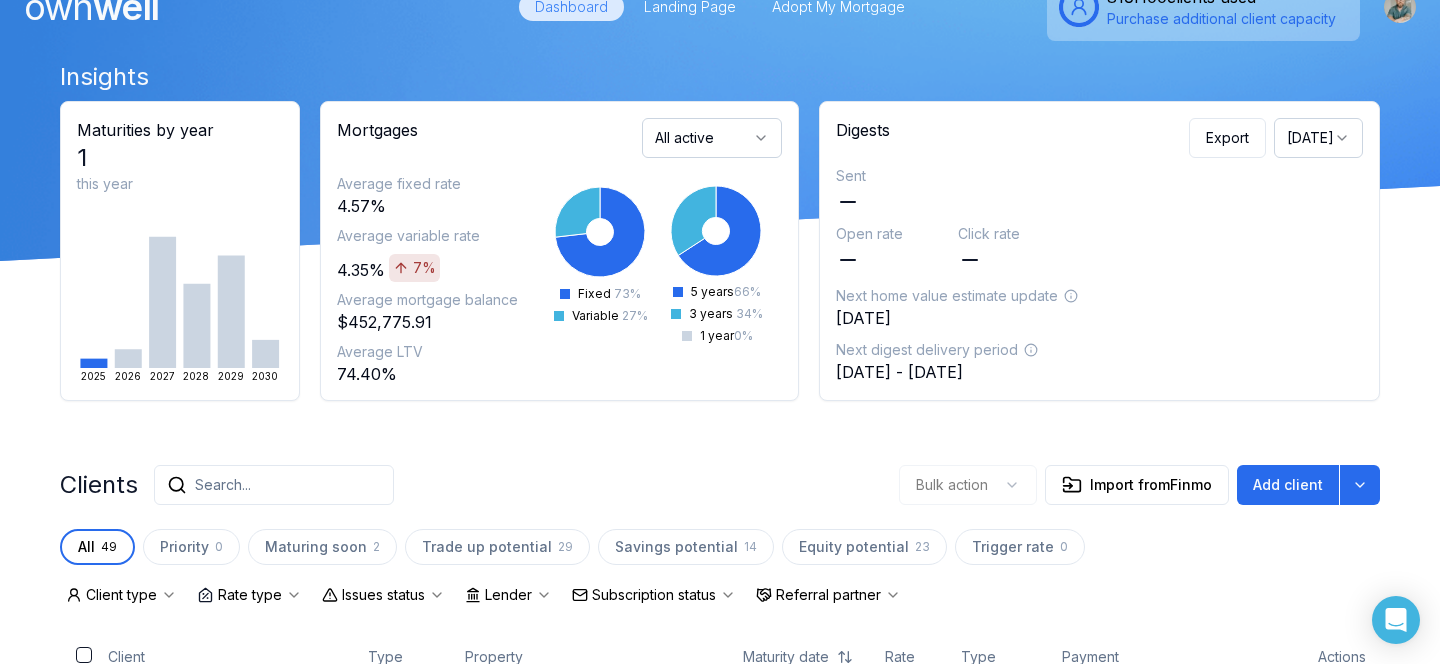 scroll, scrollTop: 0, scrollLeft: 0, axis: both 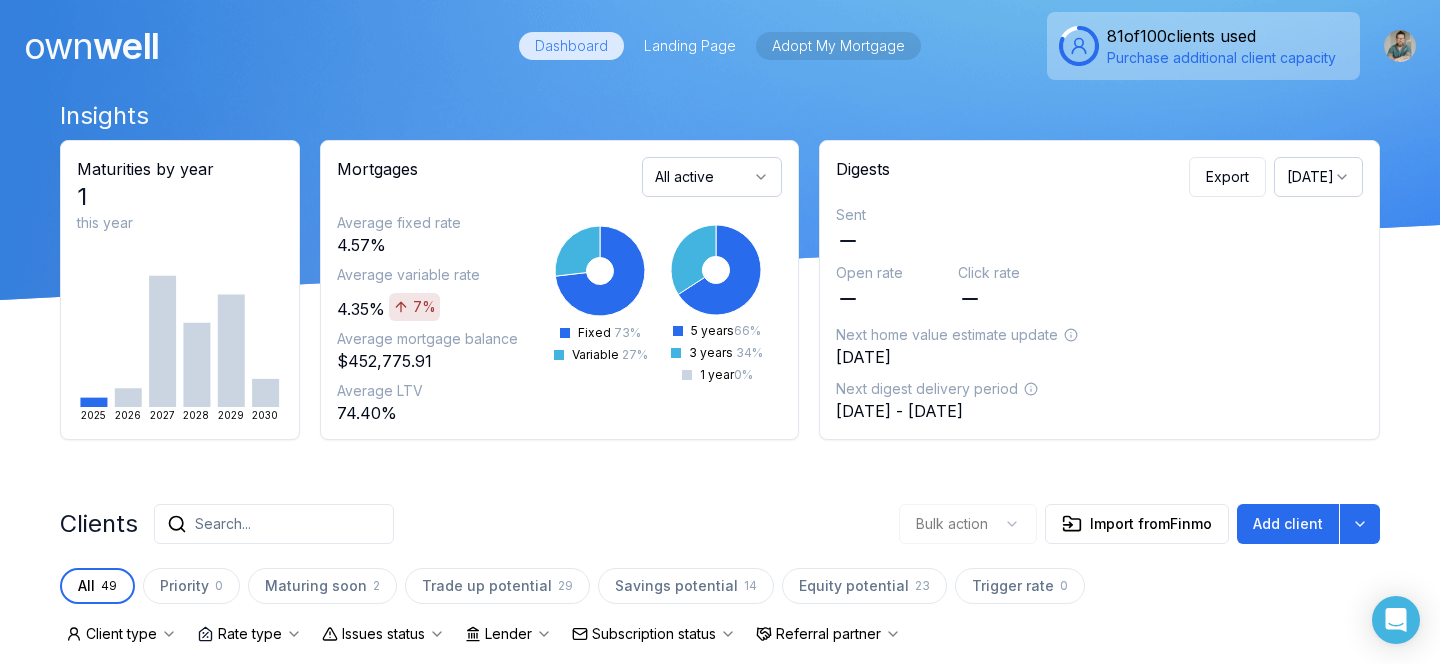 click on "Adopt My Mortgage" at bounding box center [838, 46] 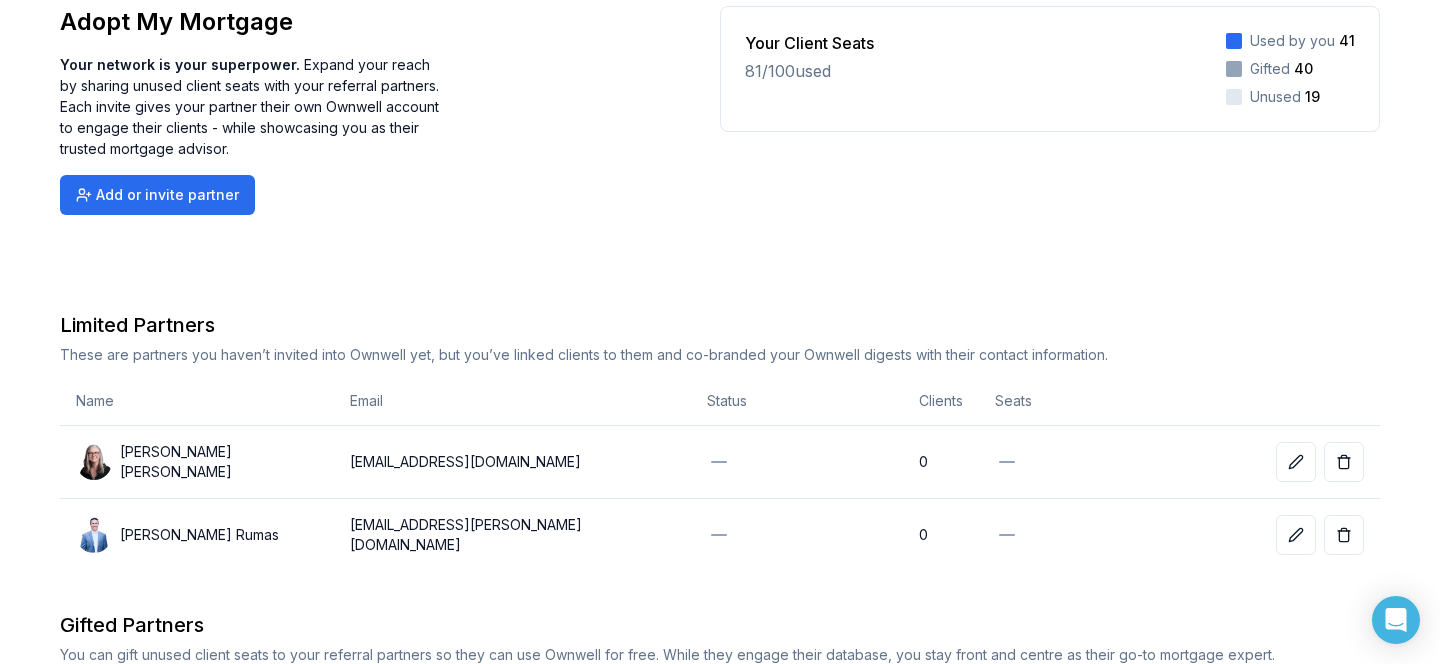 scroll, scrollTop: 0, scrollLeft: 0, axis: both 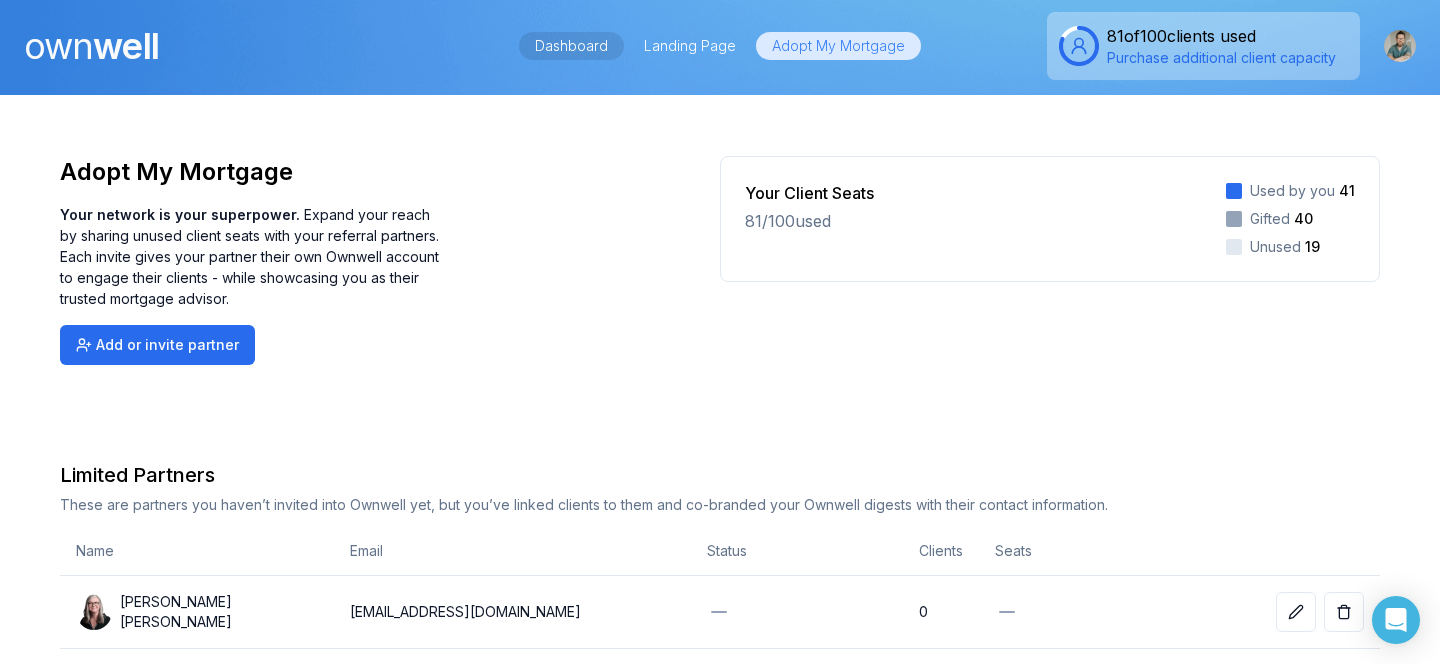 click on "Dashboard" at bounding box center (571, 46) 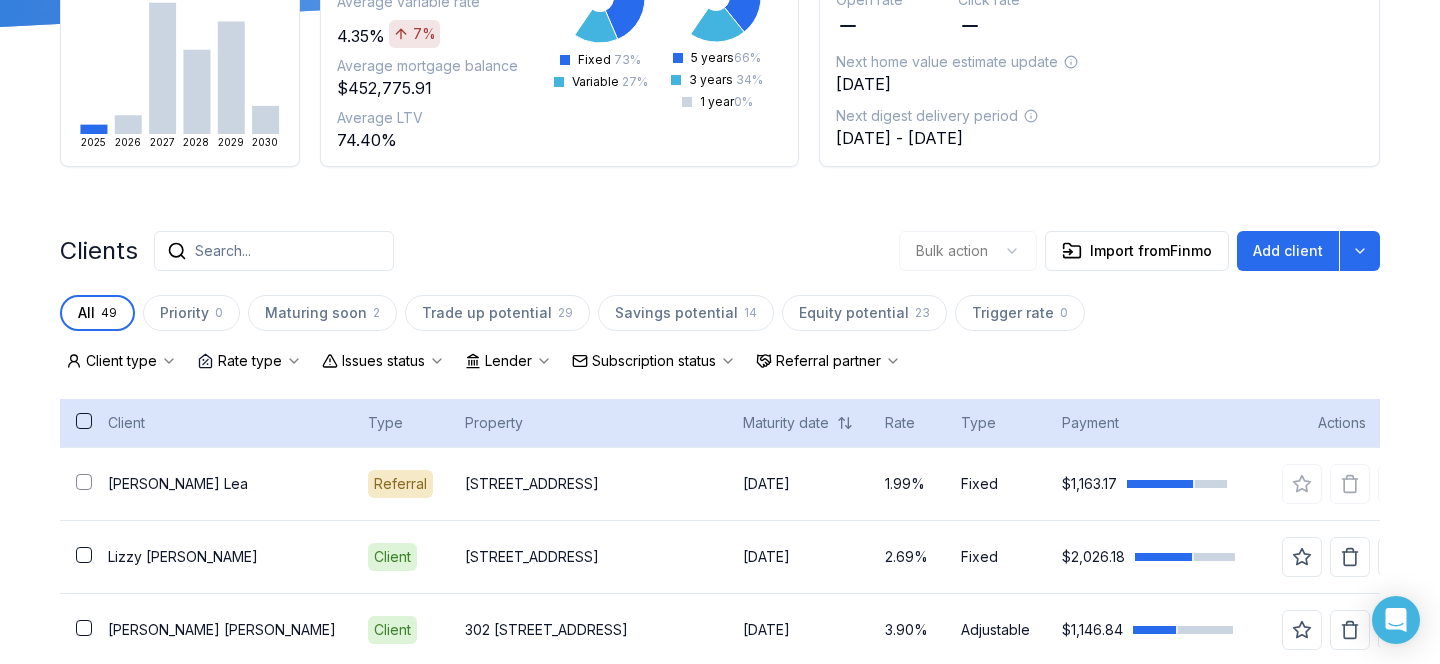 scroll, scrollTop: 282, scrollLeft: 0, axis: vertical 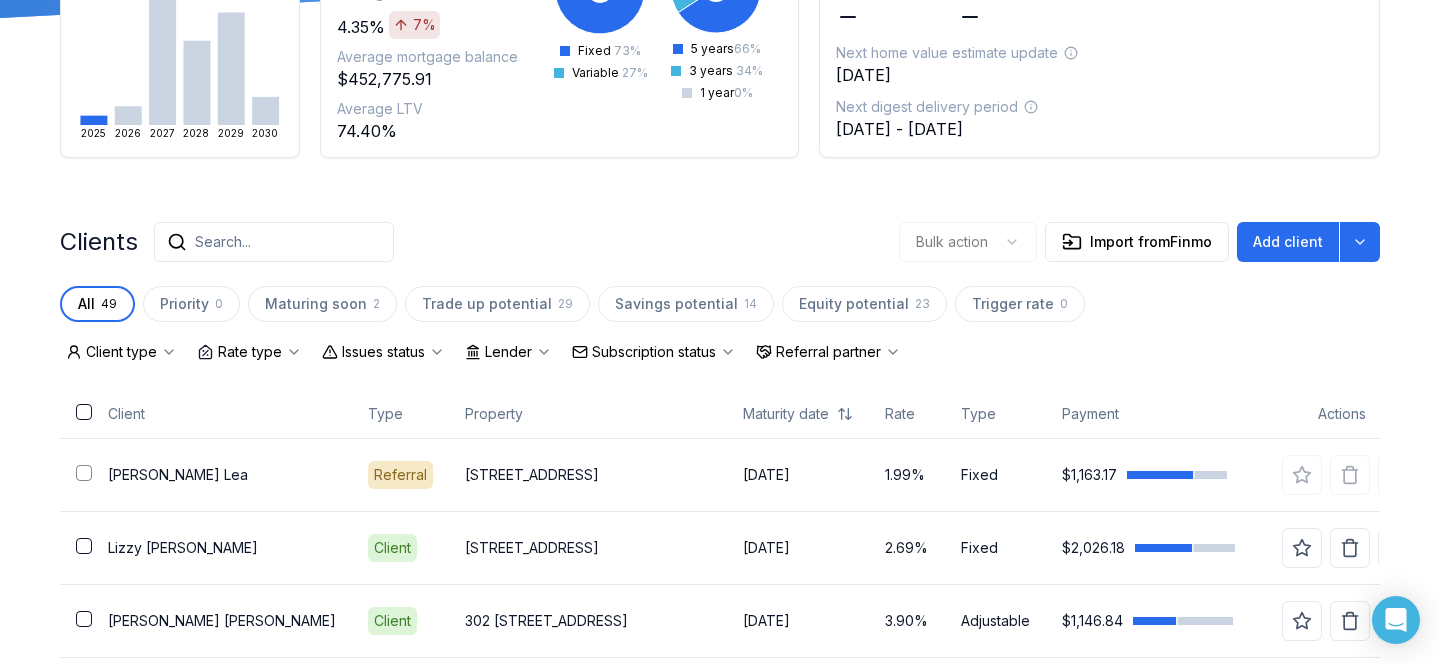 click 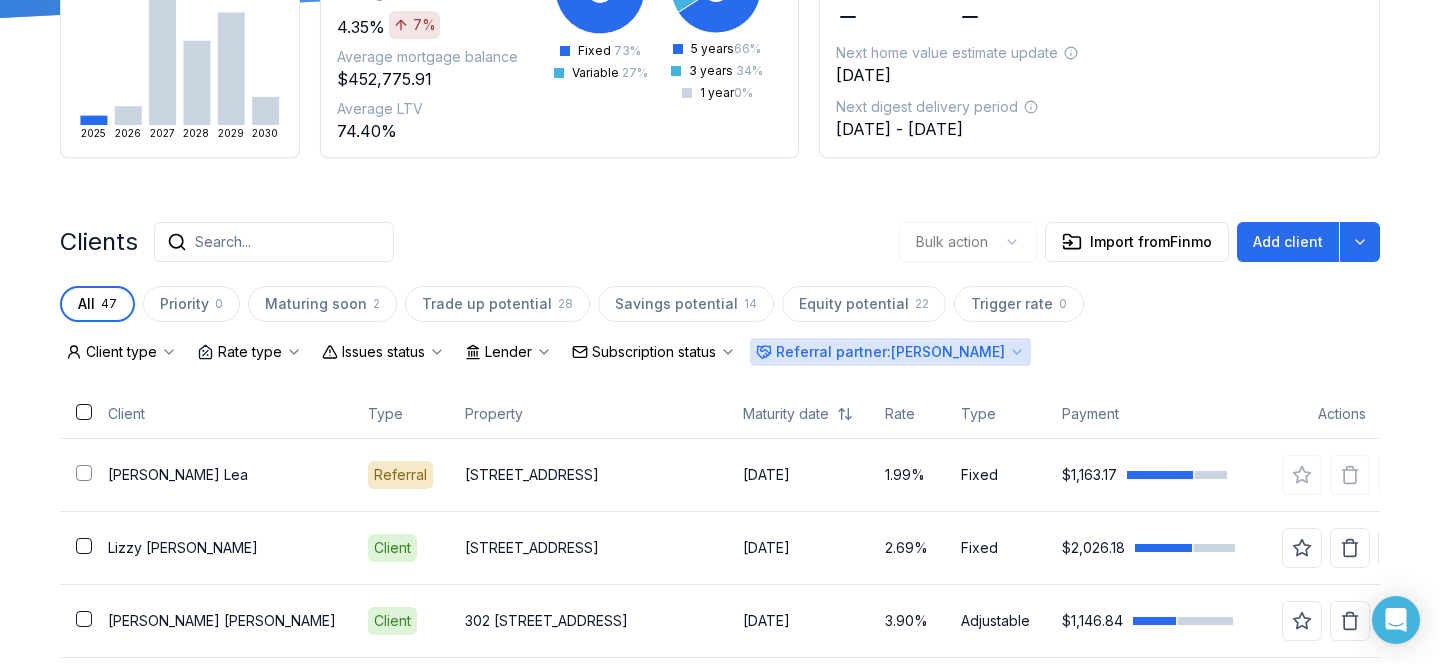 scroll, scrollTop: 228, scrollLeft: 0, axis: vertical 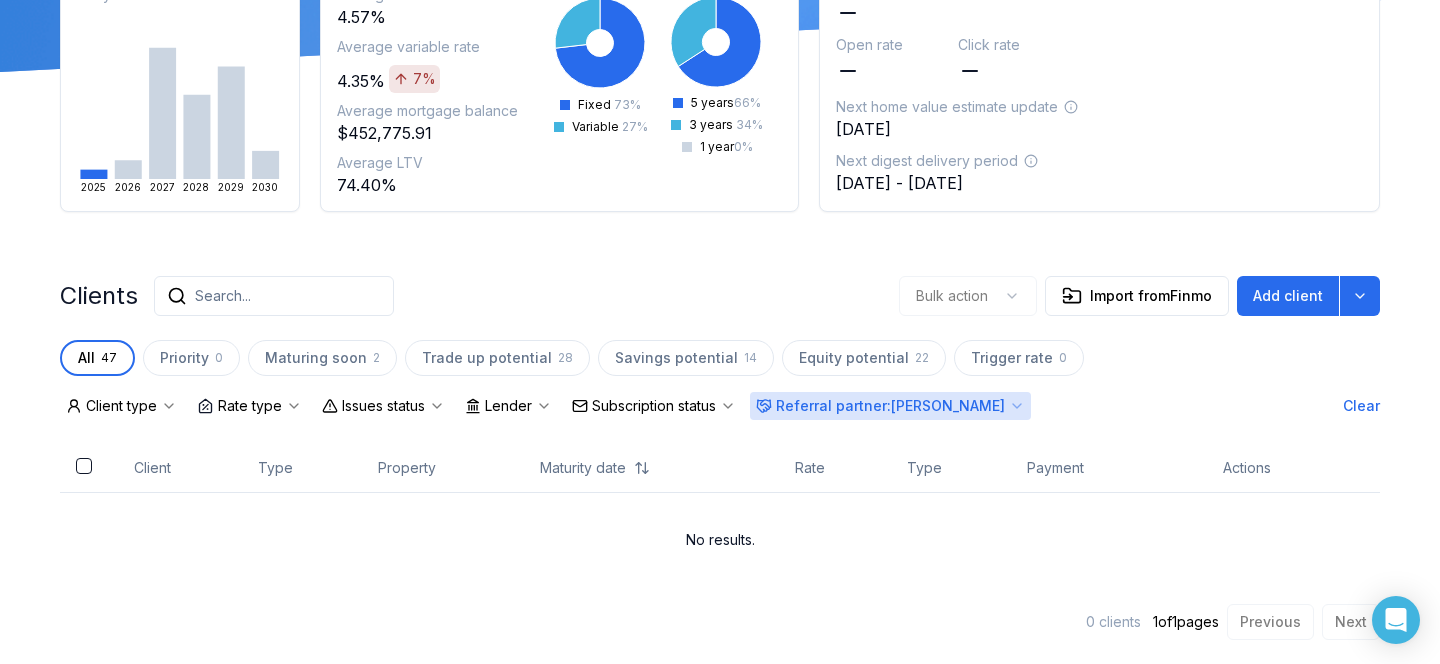 click 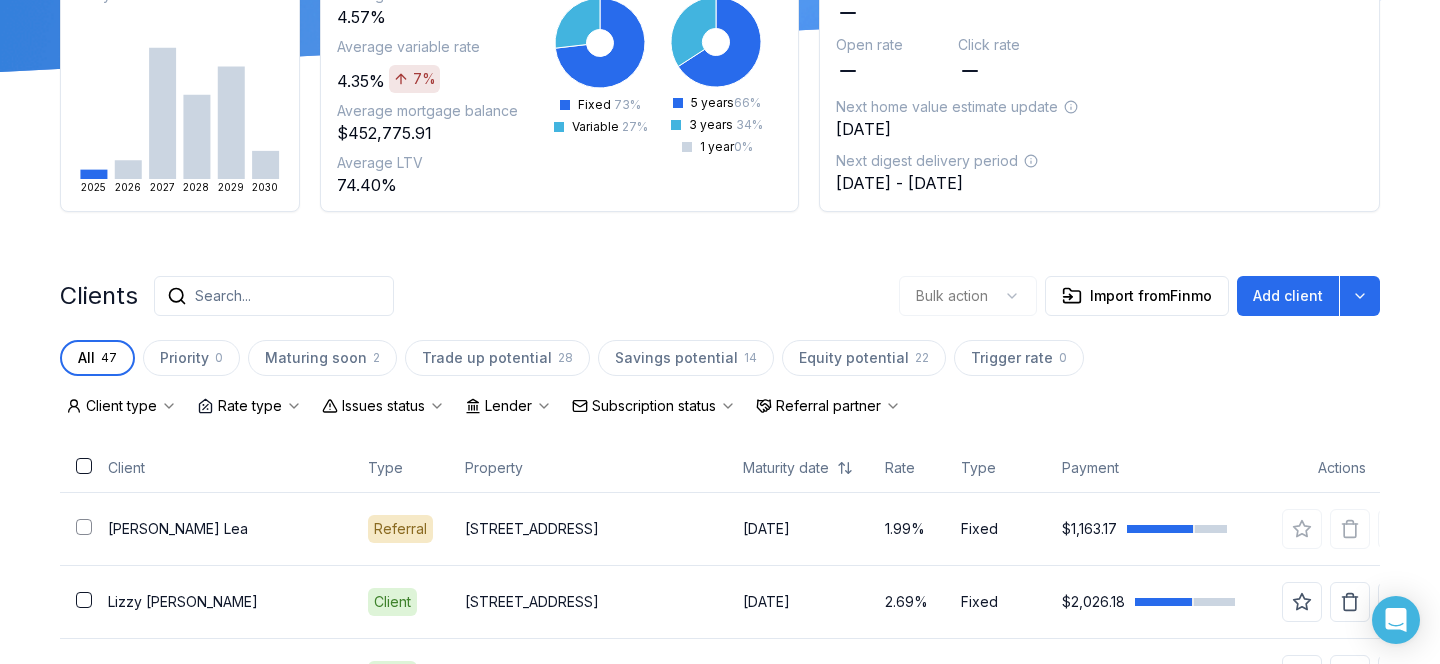 click 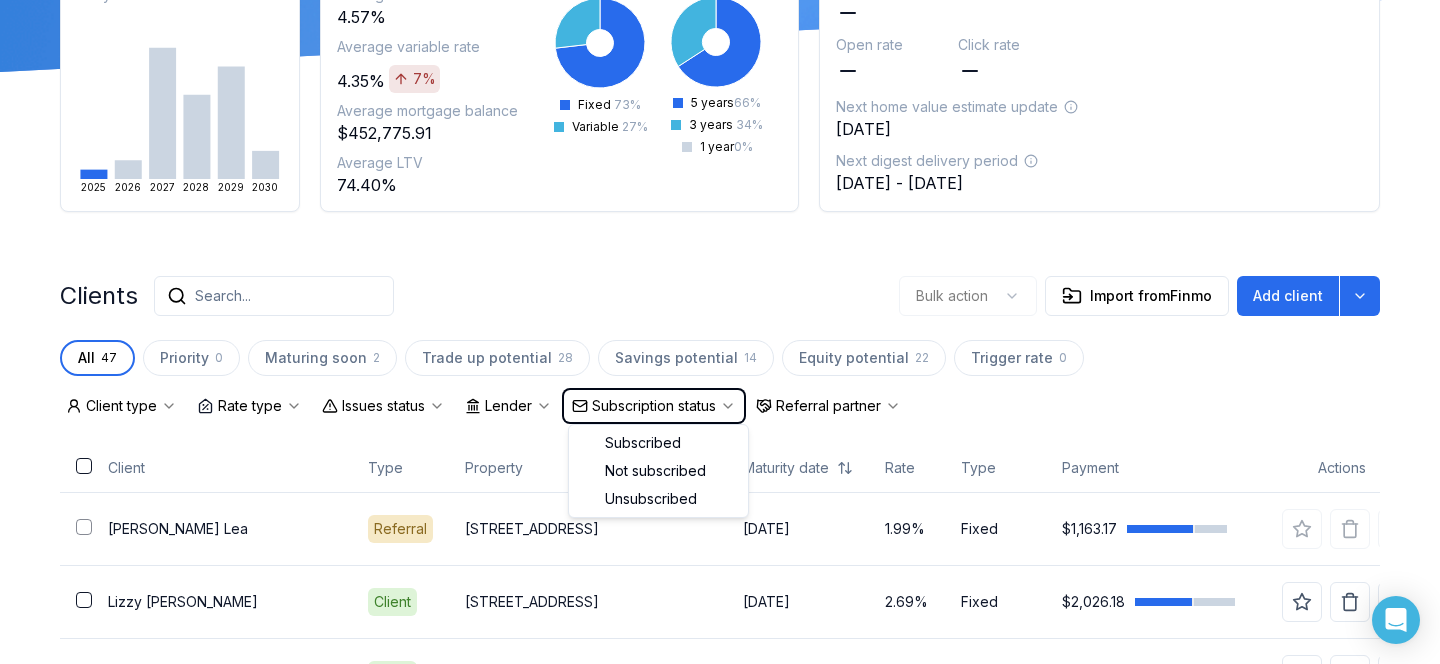 click 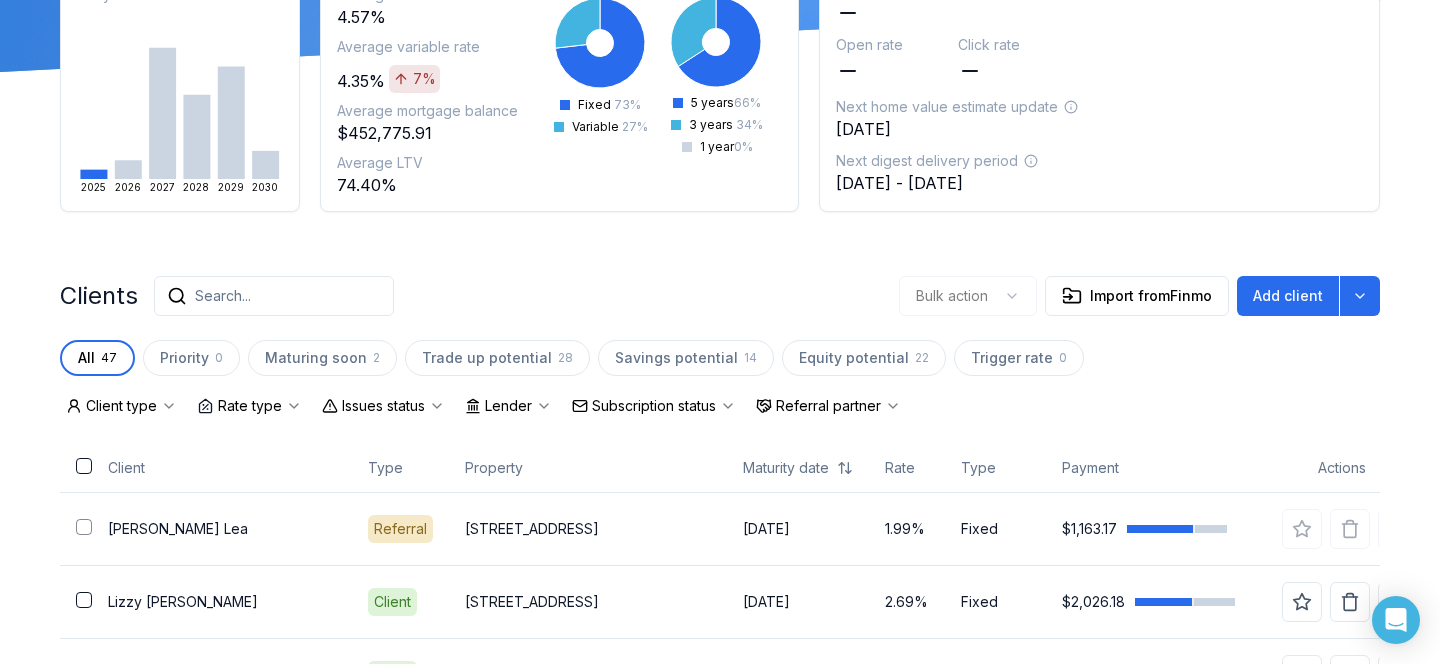 click 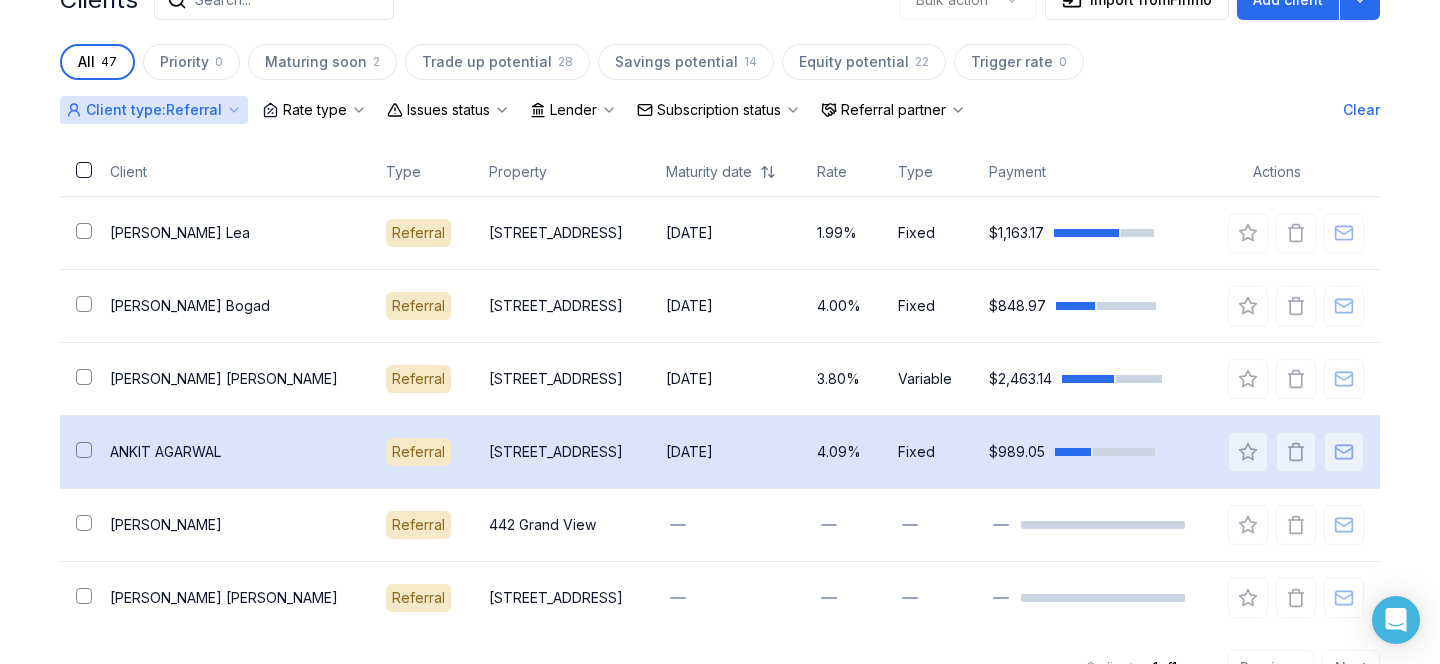 scroll, scrollTop: 569, scrollLeft: 0, axis: vertical 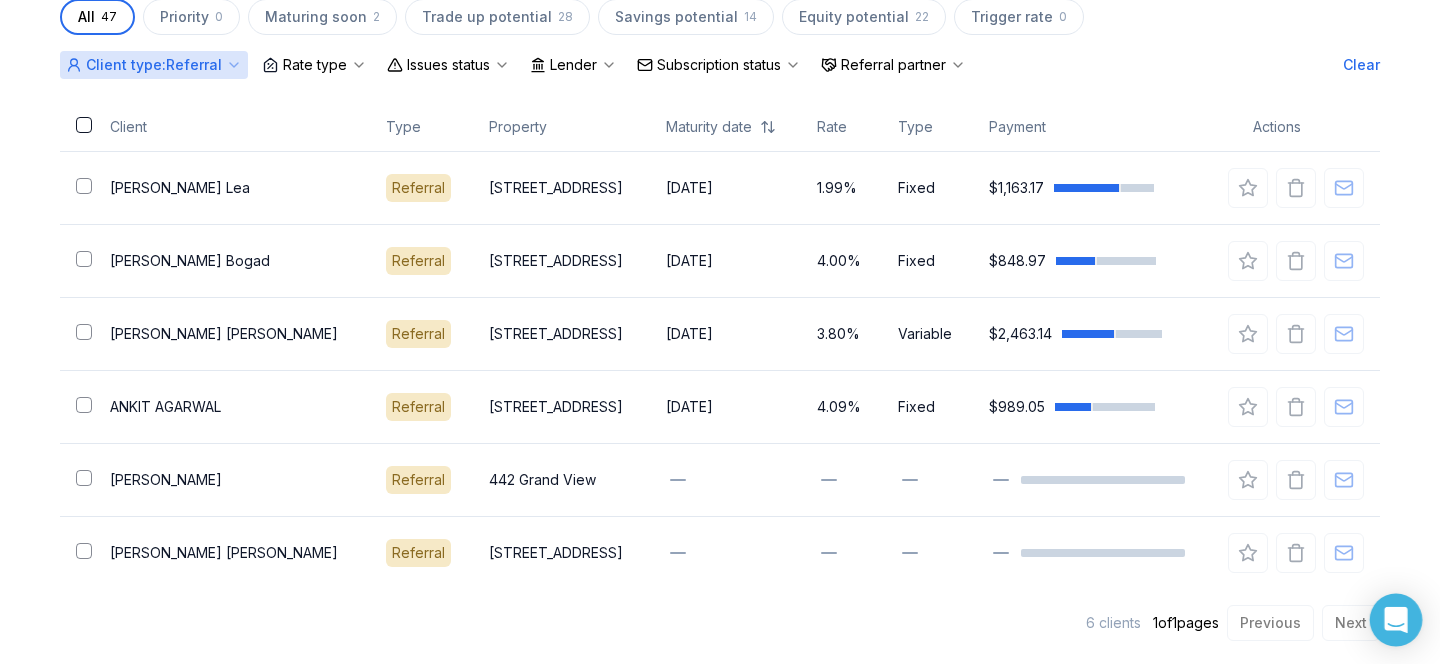 click 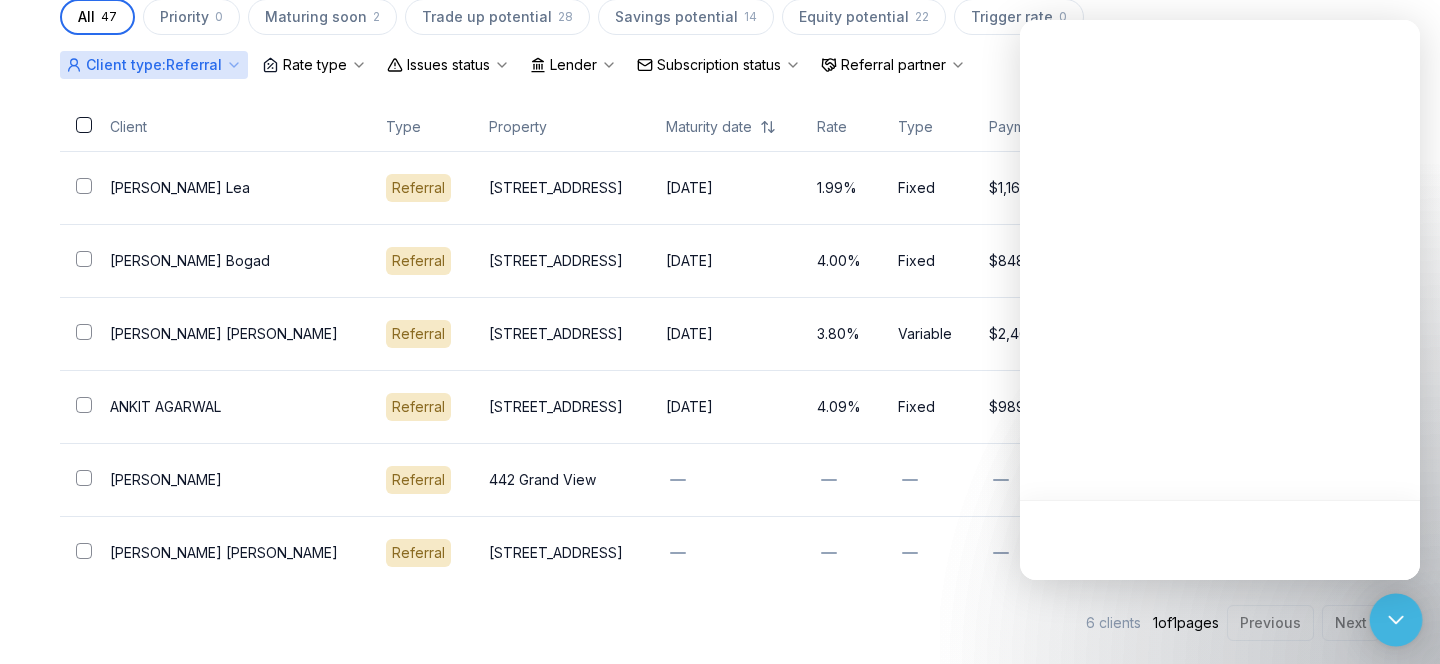 scroll, scrollTop: 0, scrollLeft: 0, axis: both 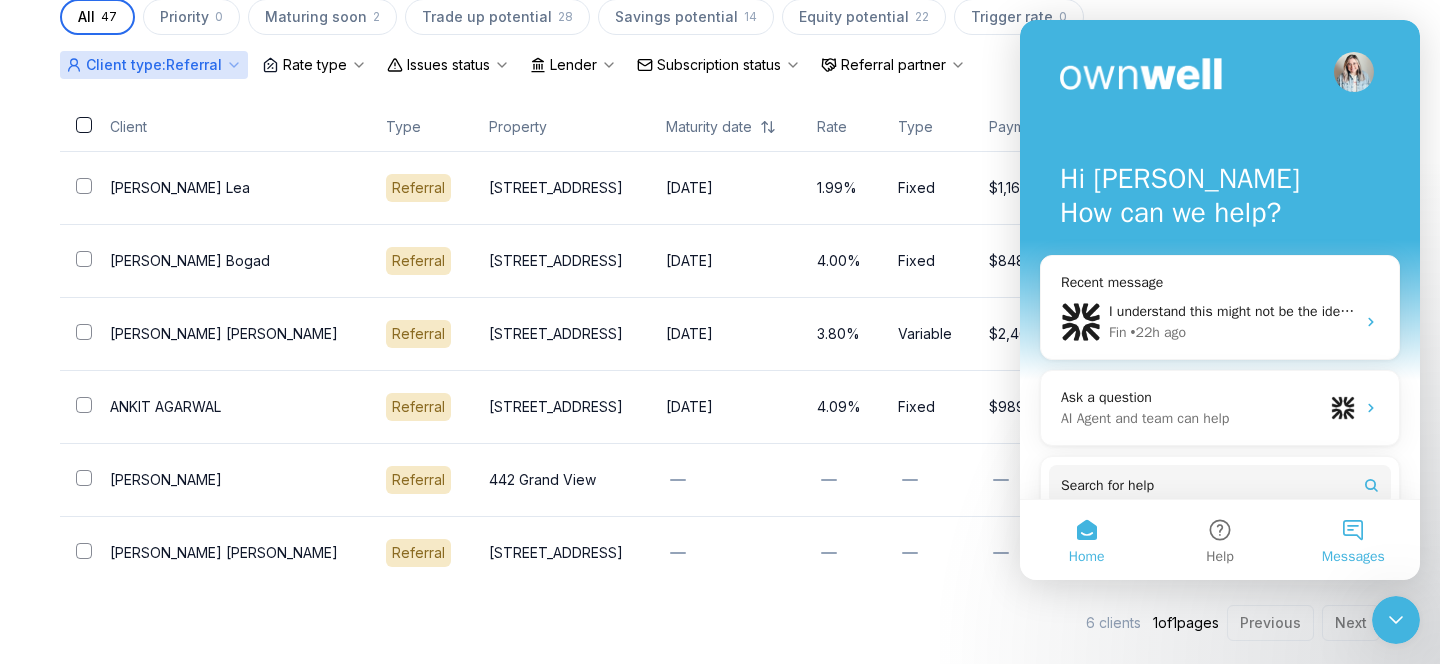 click on "Messages" at bounding box center (1353, 540) 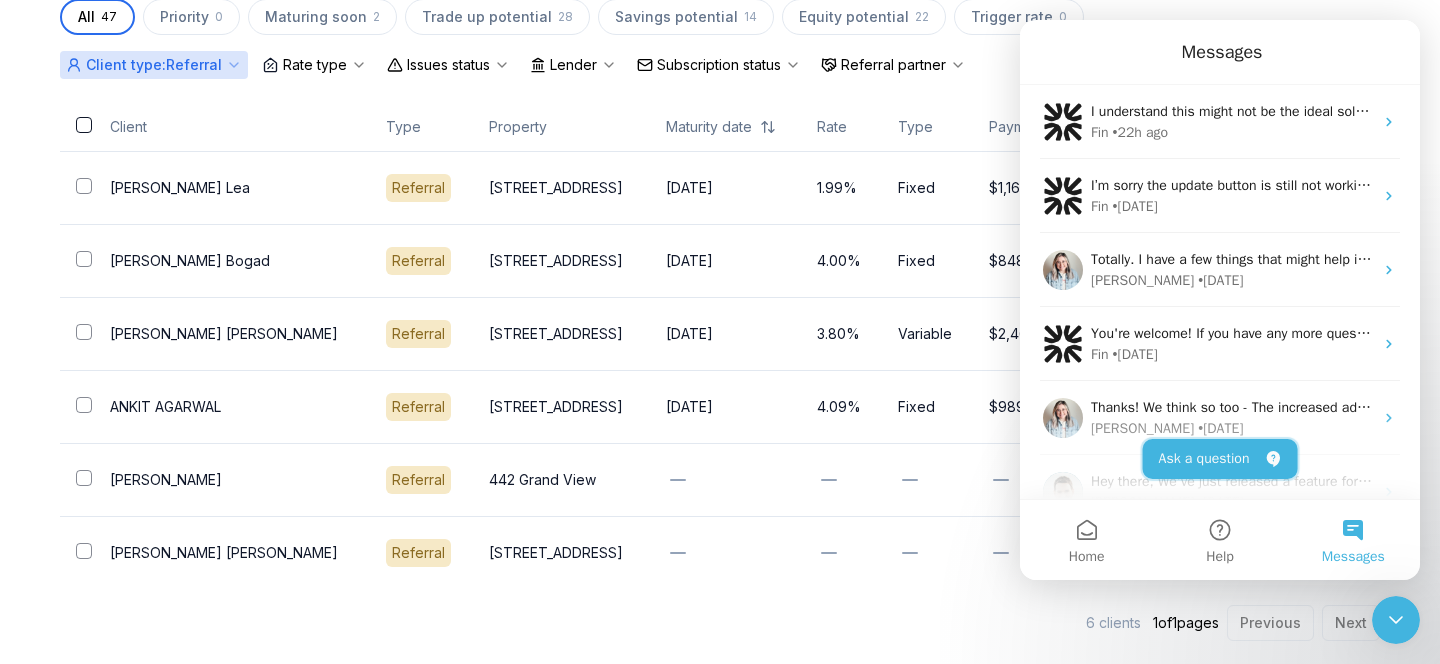 click on "Ask a question" at bounding box center (1220, 459) 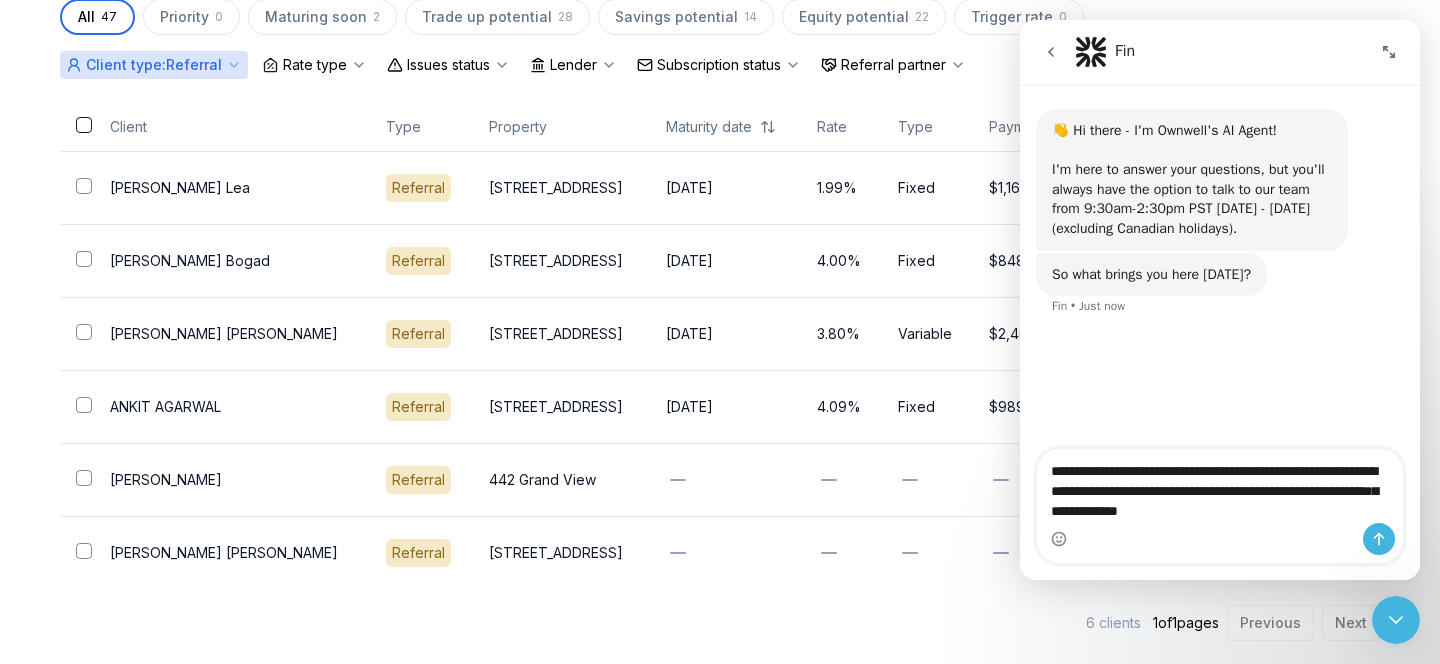 type on "**********" 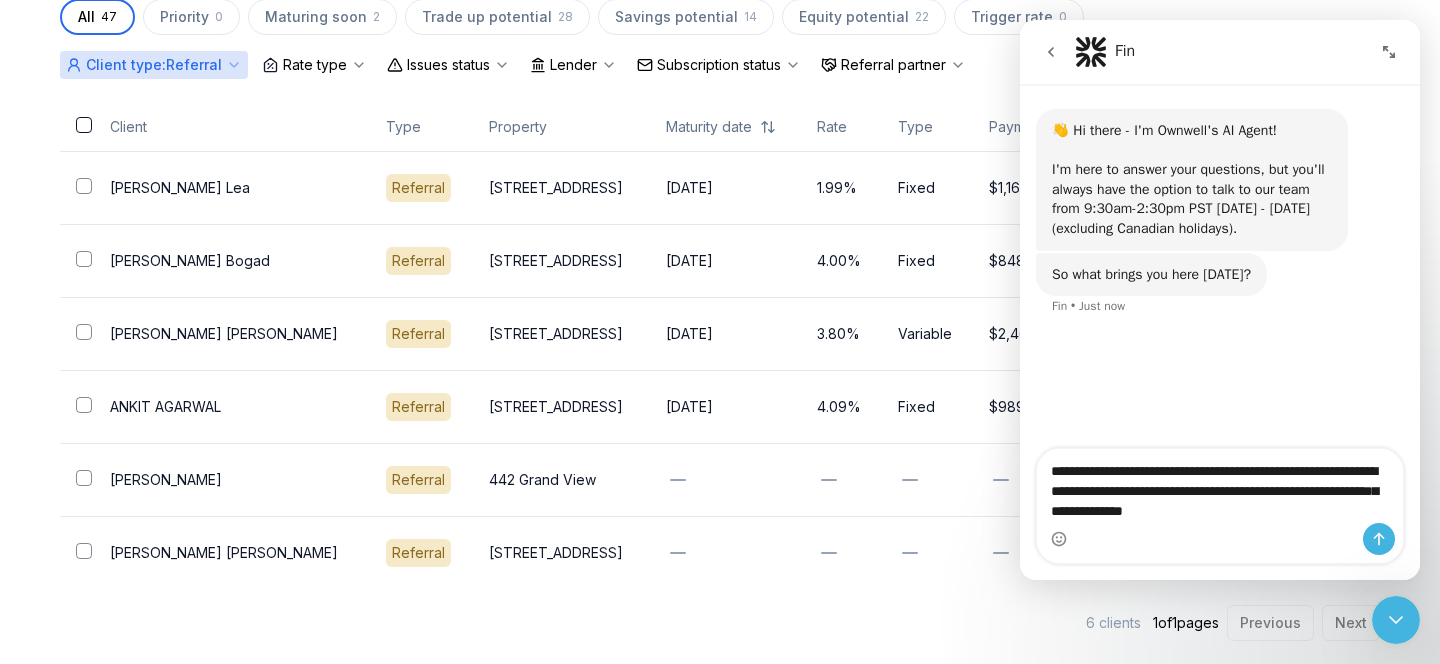type 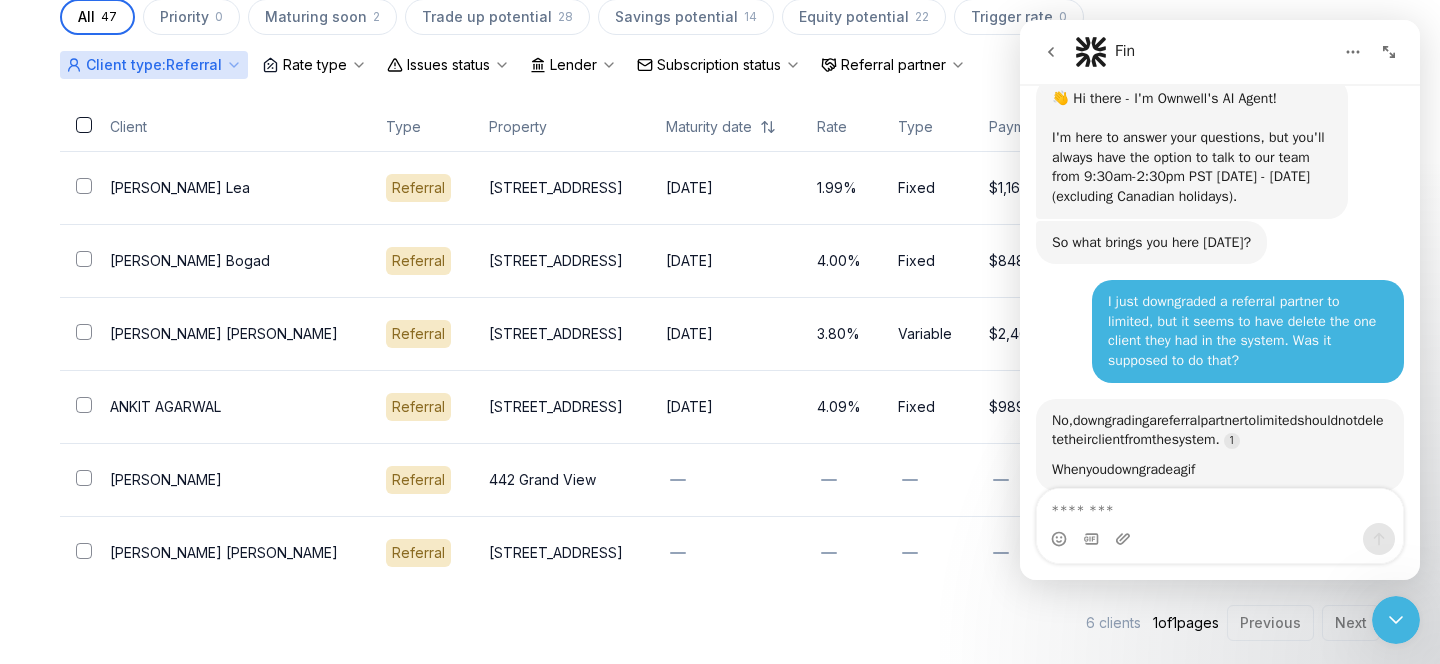 scroll, scrollTop: 42, scrollLeft: 0, axis: vertical 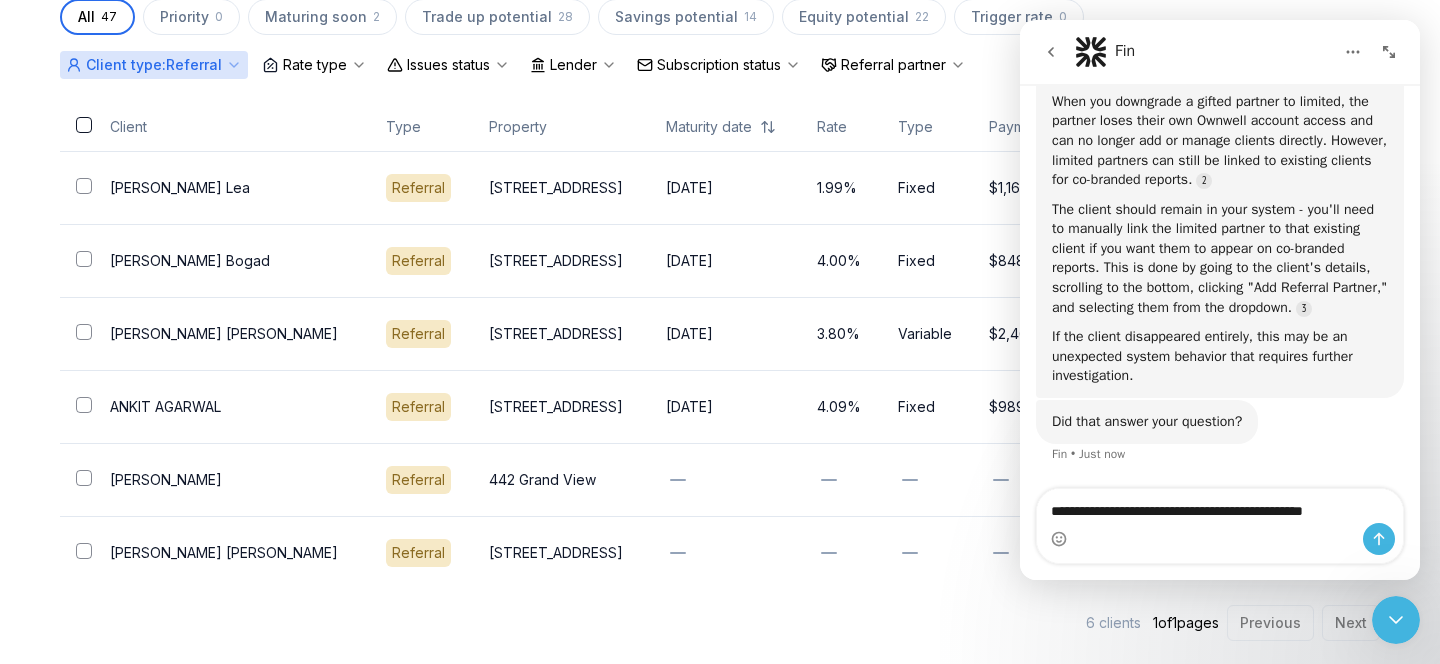 type on "**********" 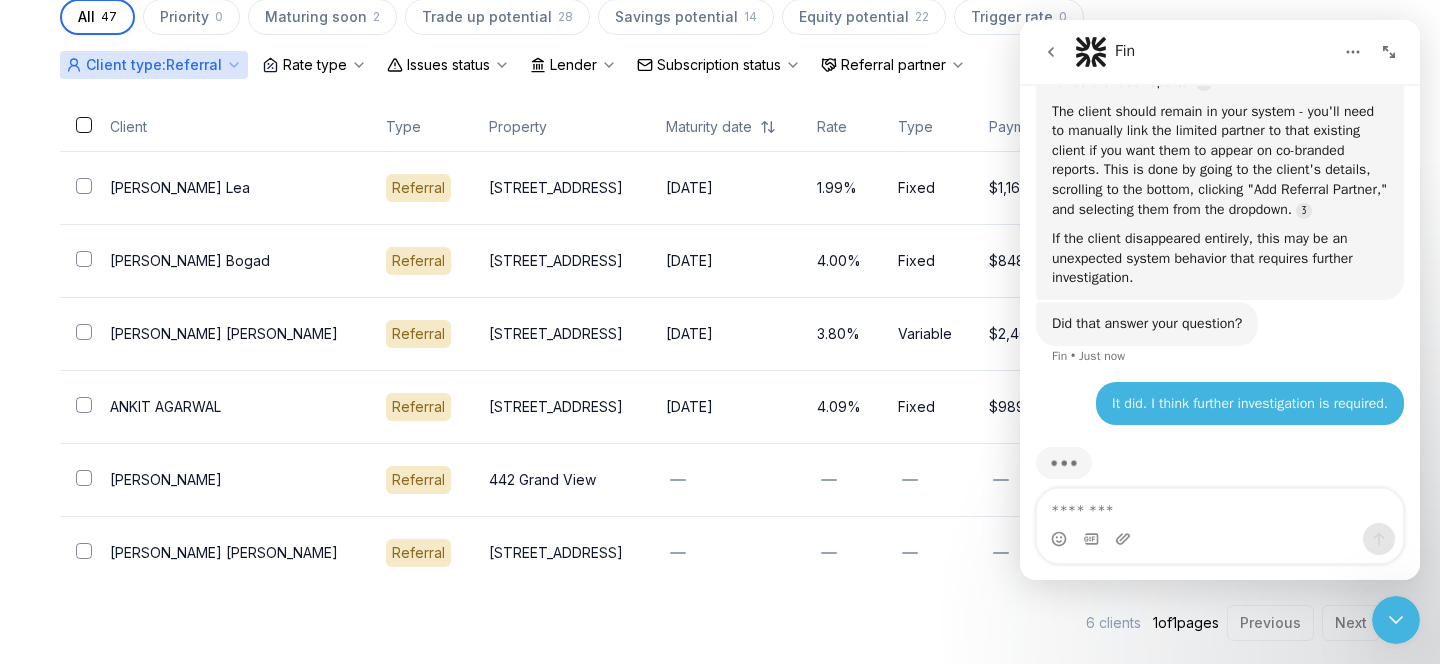 scroll, scrollTop: 560, scrollLeft: 0, axis: vertical 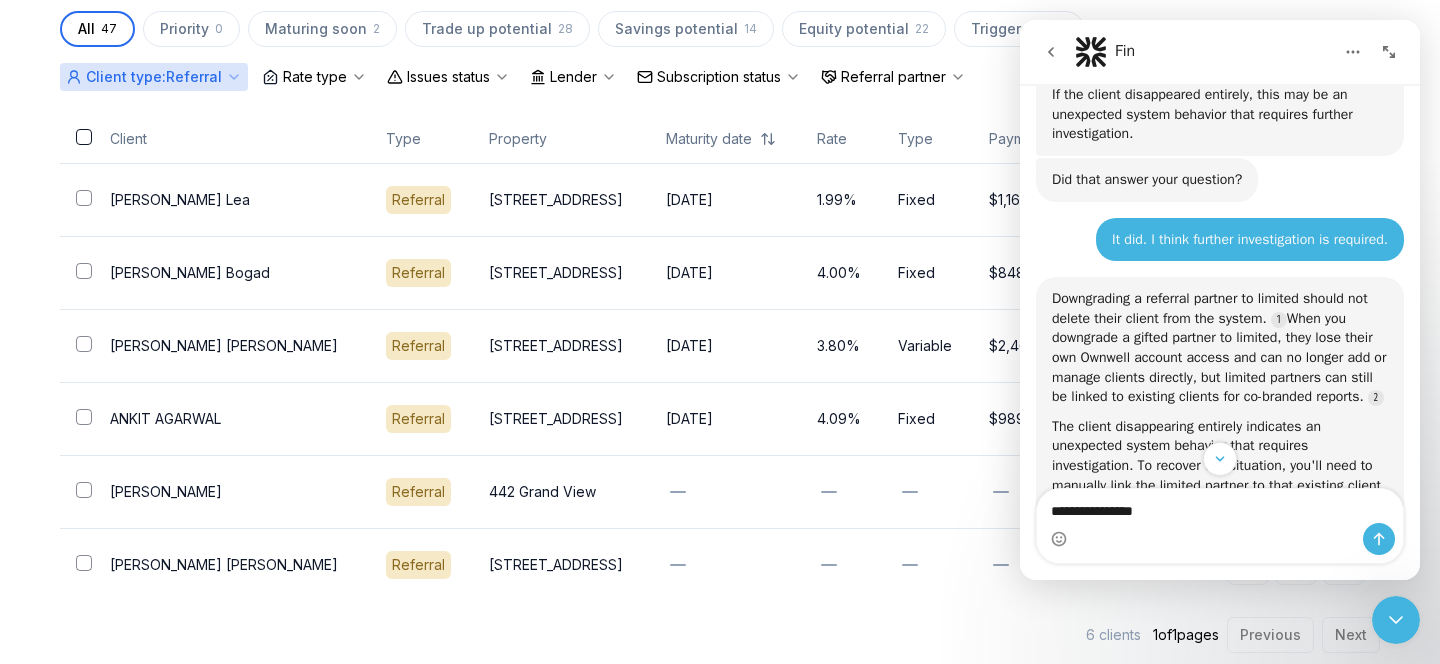 type on "**********" 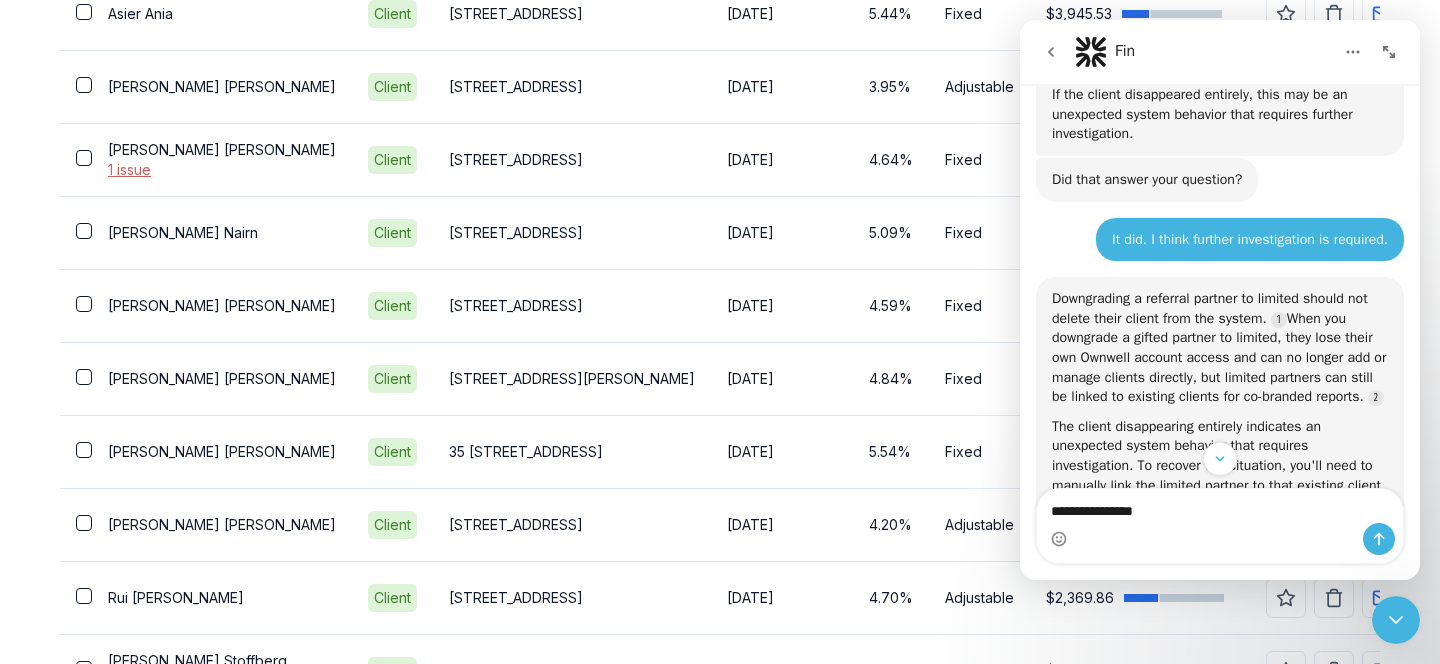 scroll, scrollTop: 458, scrollLeft: 0, axis: vertical 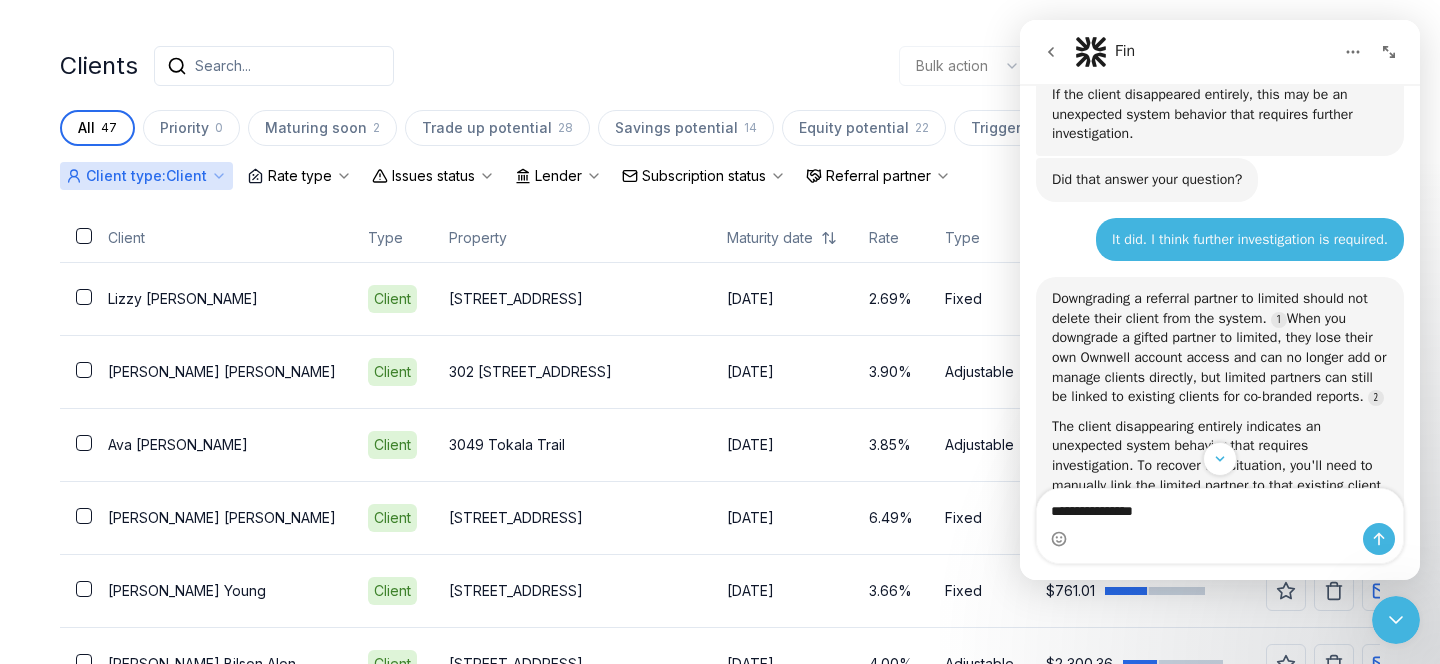 click on "Search..." at bounding box center (223, 66) 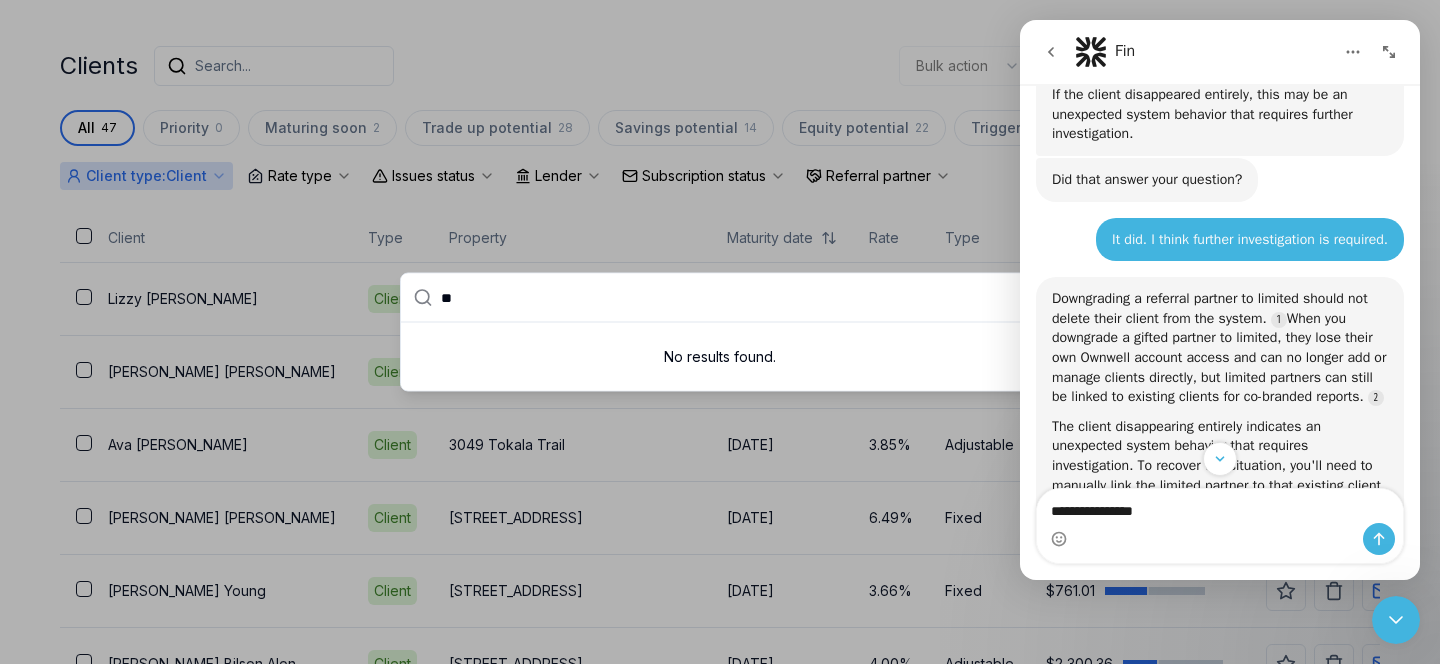 type on "*" 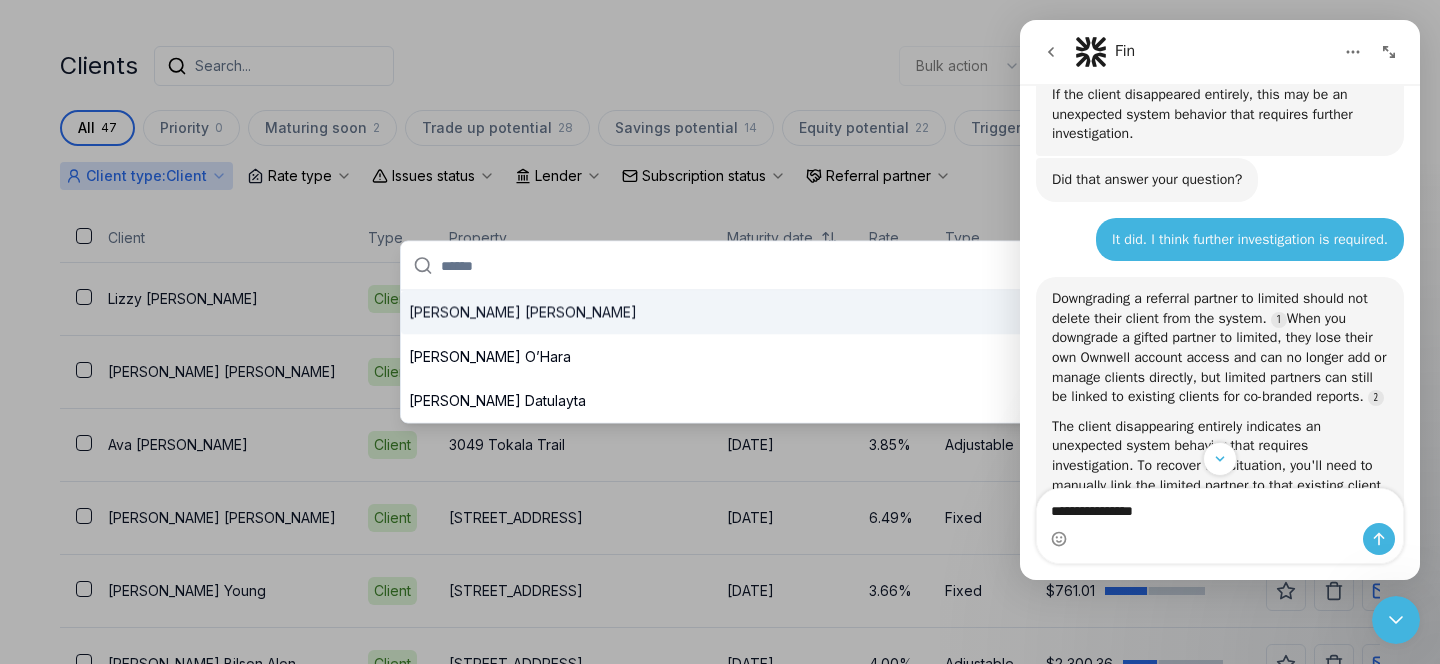 type on "*" 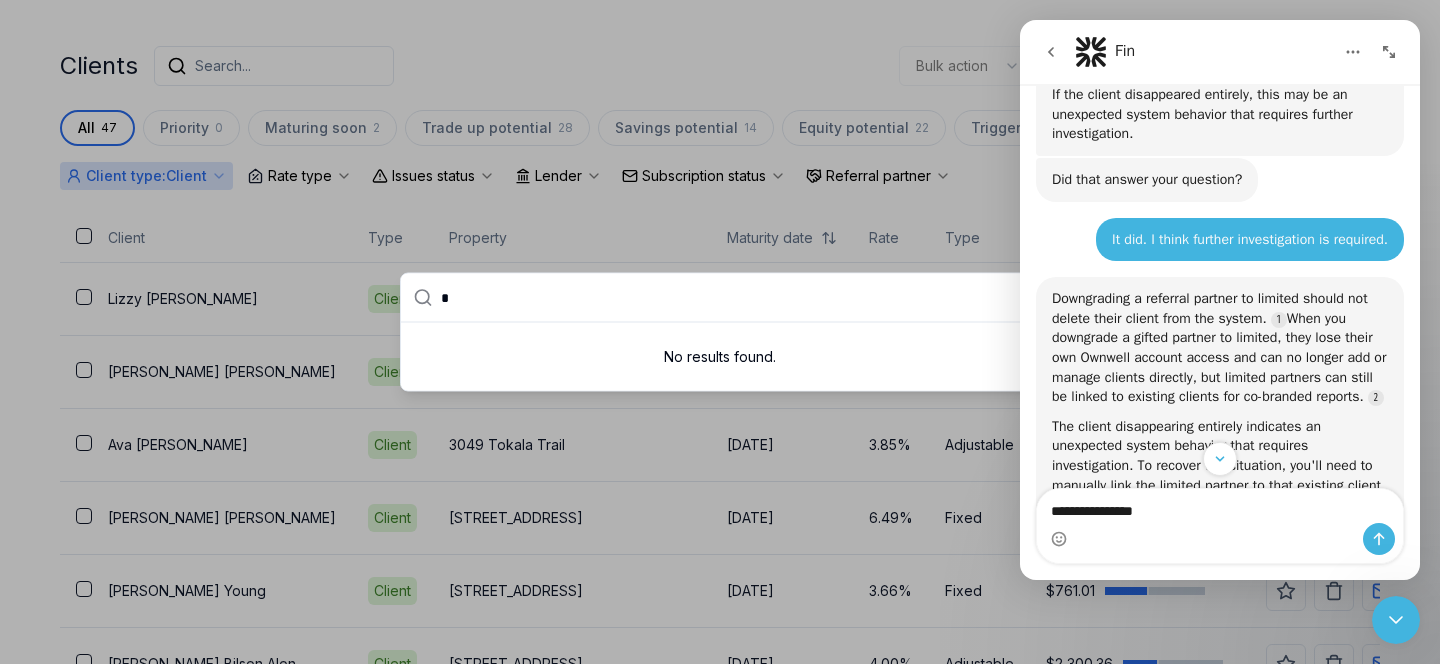 type 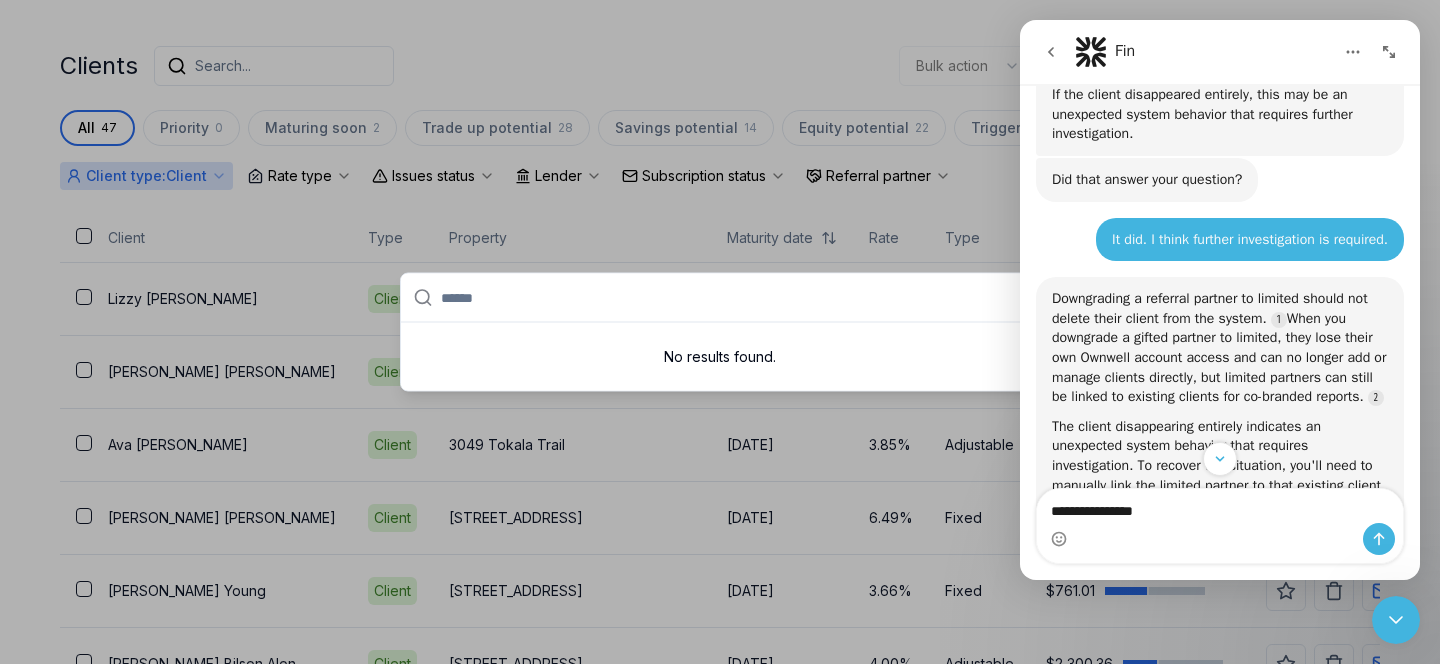 click at bounding box center [720, 332] 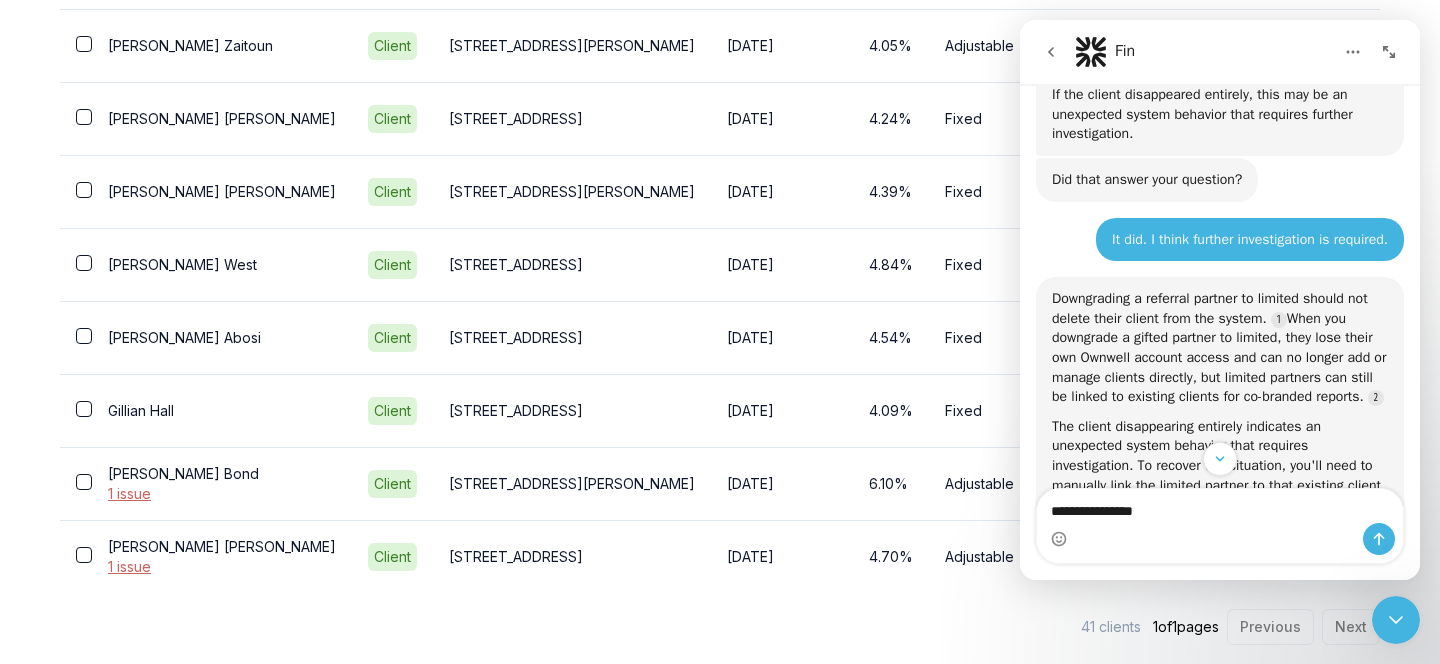 scroll, scrollTop: 3124, scrollLeft: 0, axis: vertical 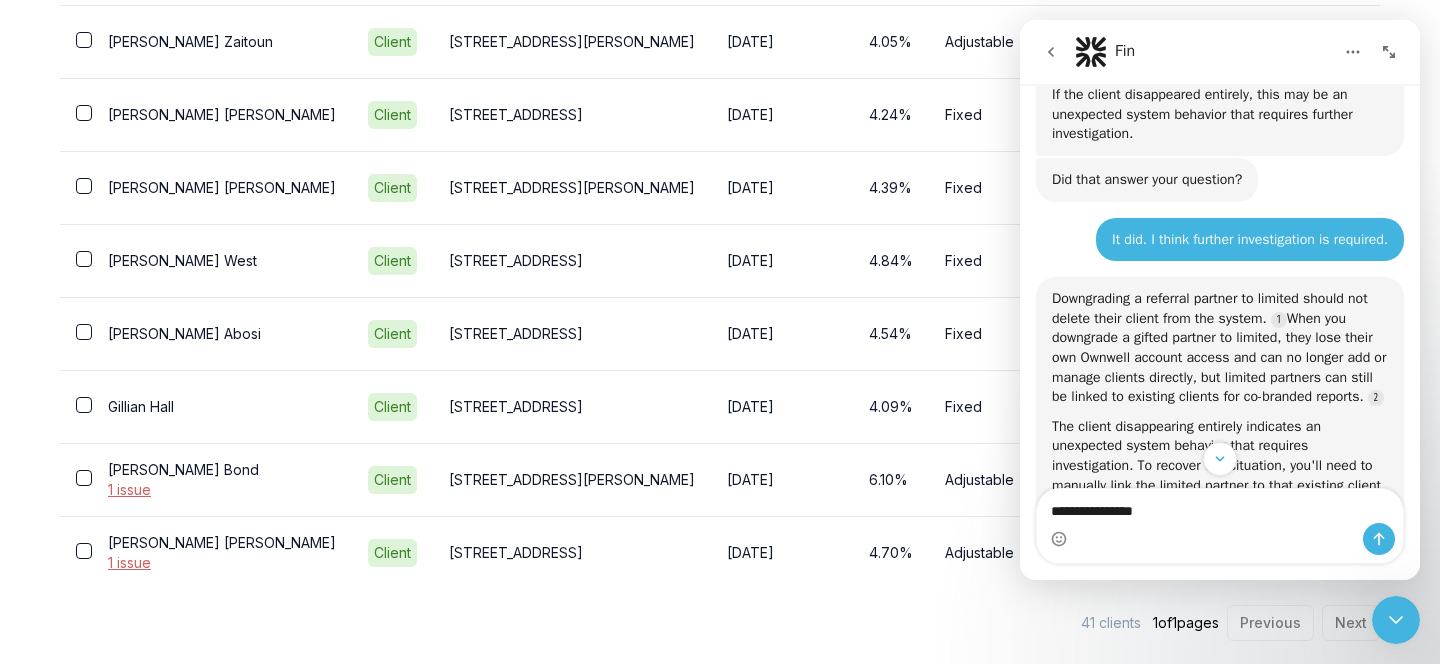 click 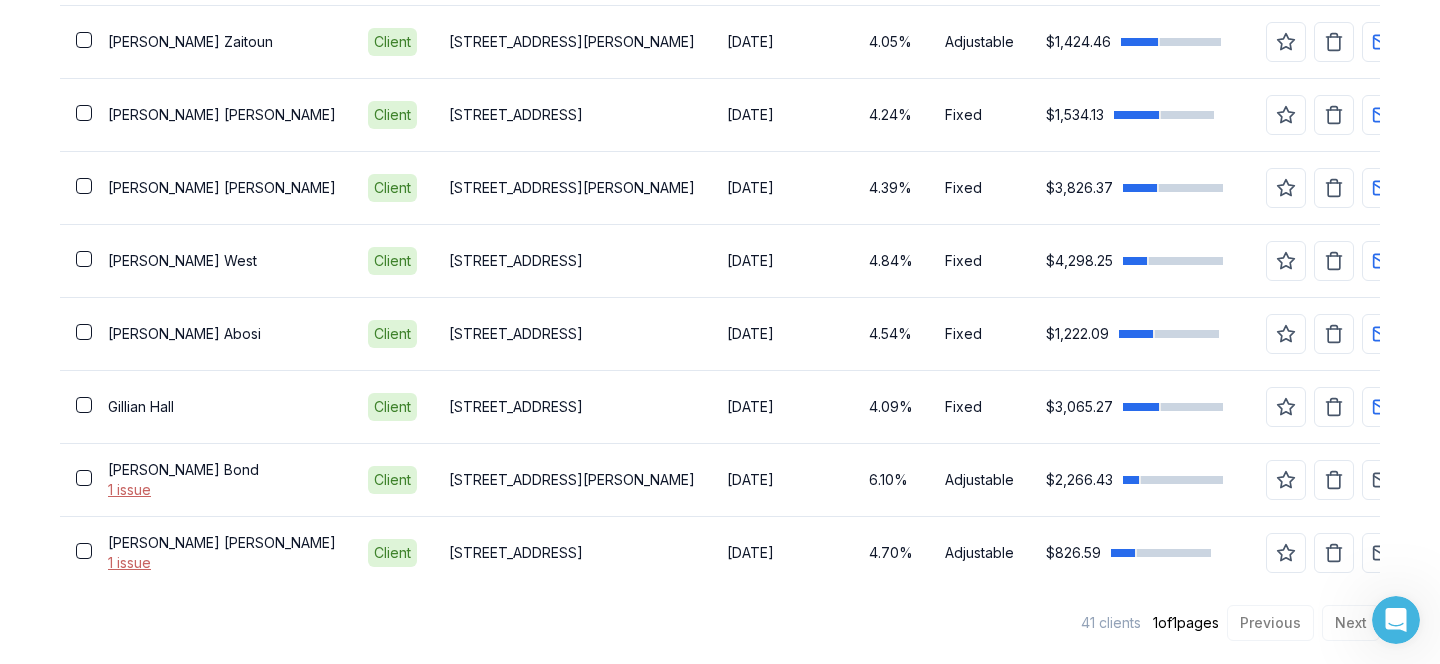 scroll, scrollTop: 0, scrollLeft: 0, axis: both 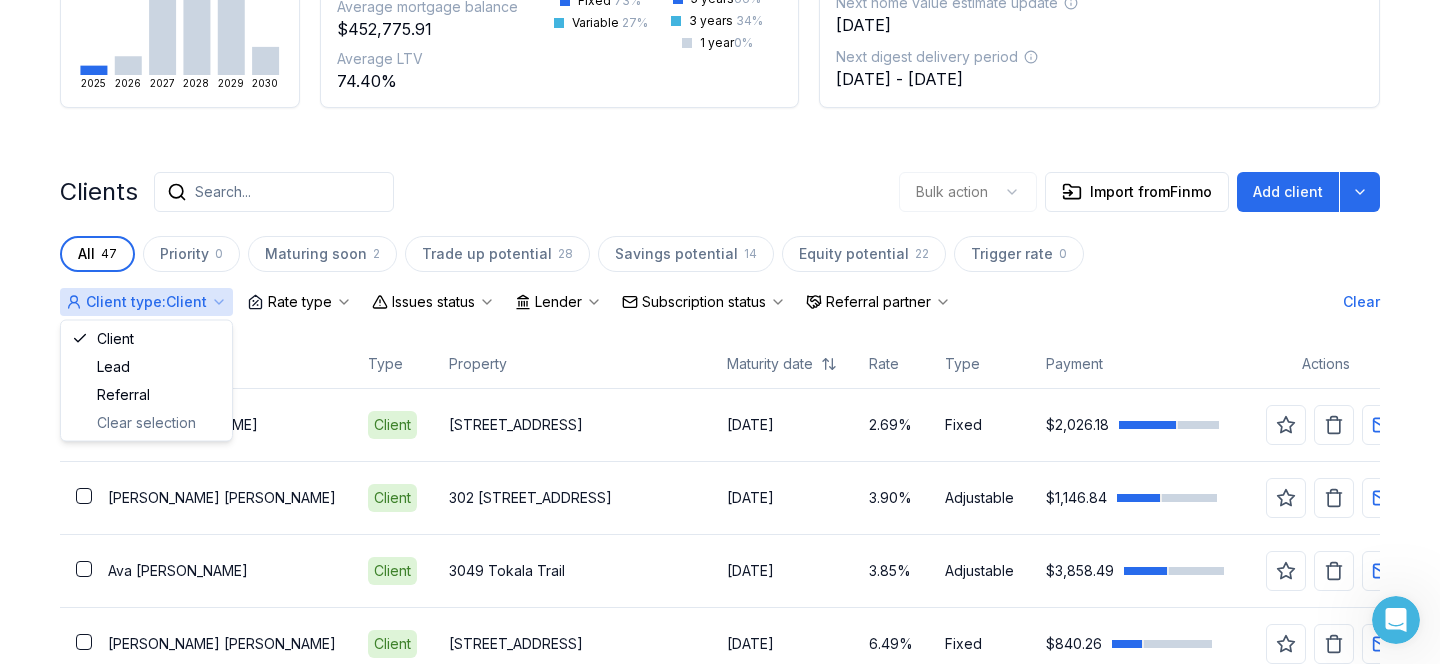 click 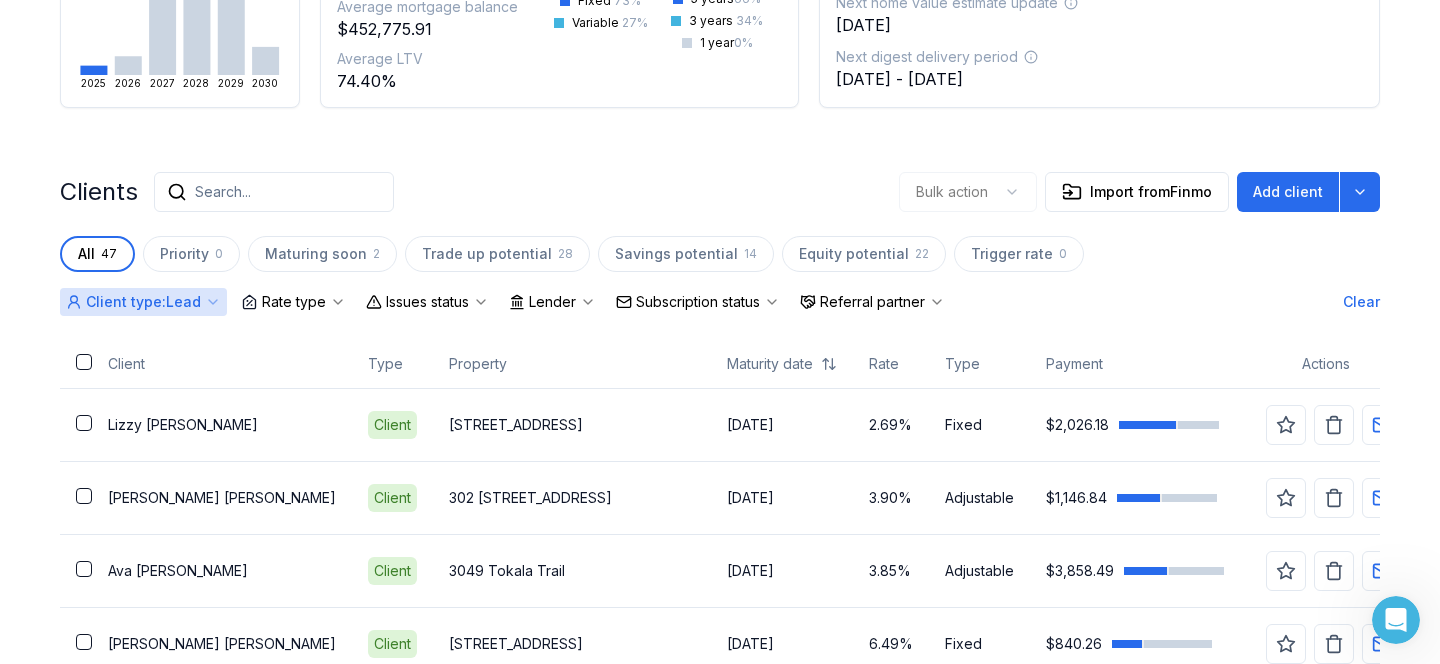 scroll, scrollTop: 228, scrollLeft: 0, axis: vertical 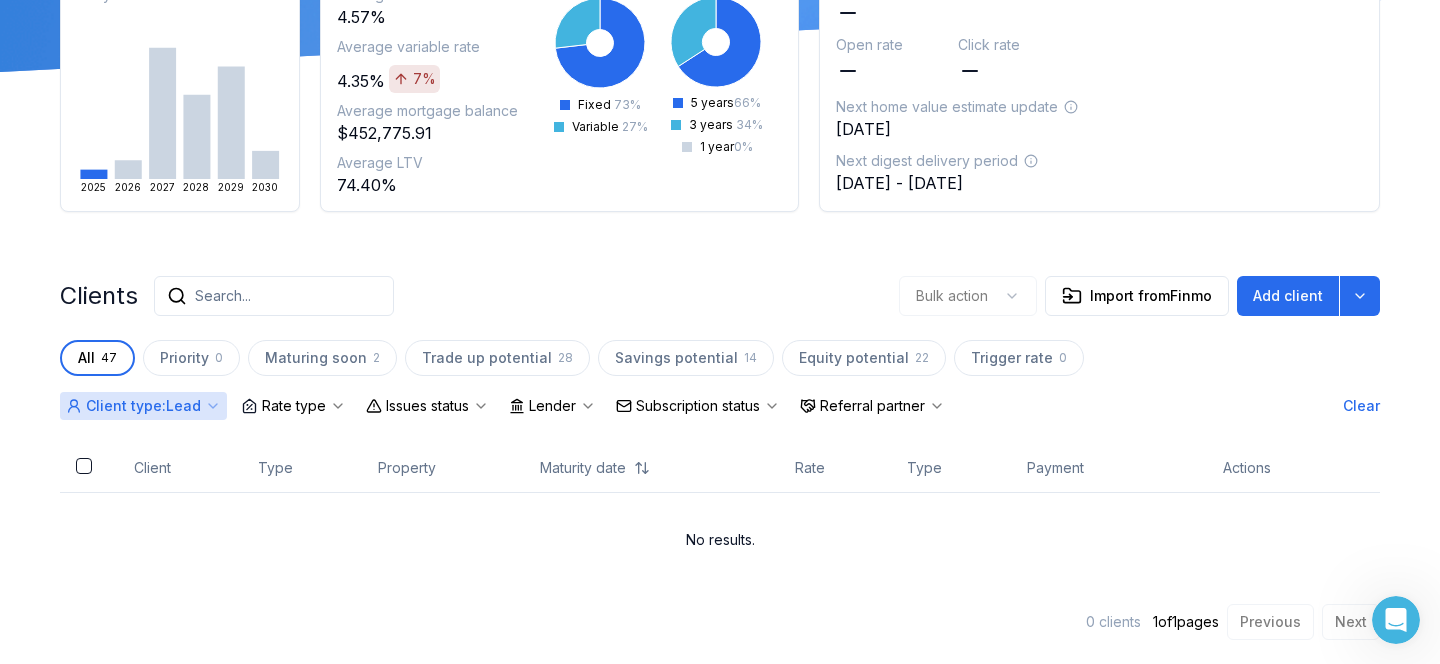 click 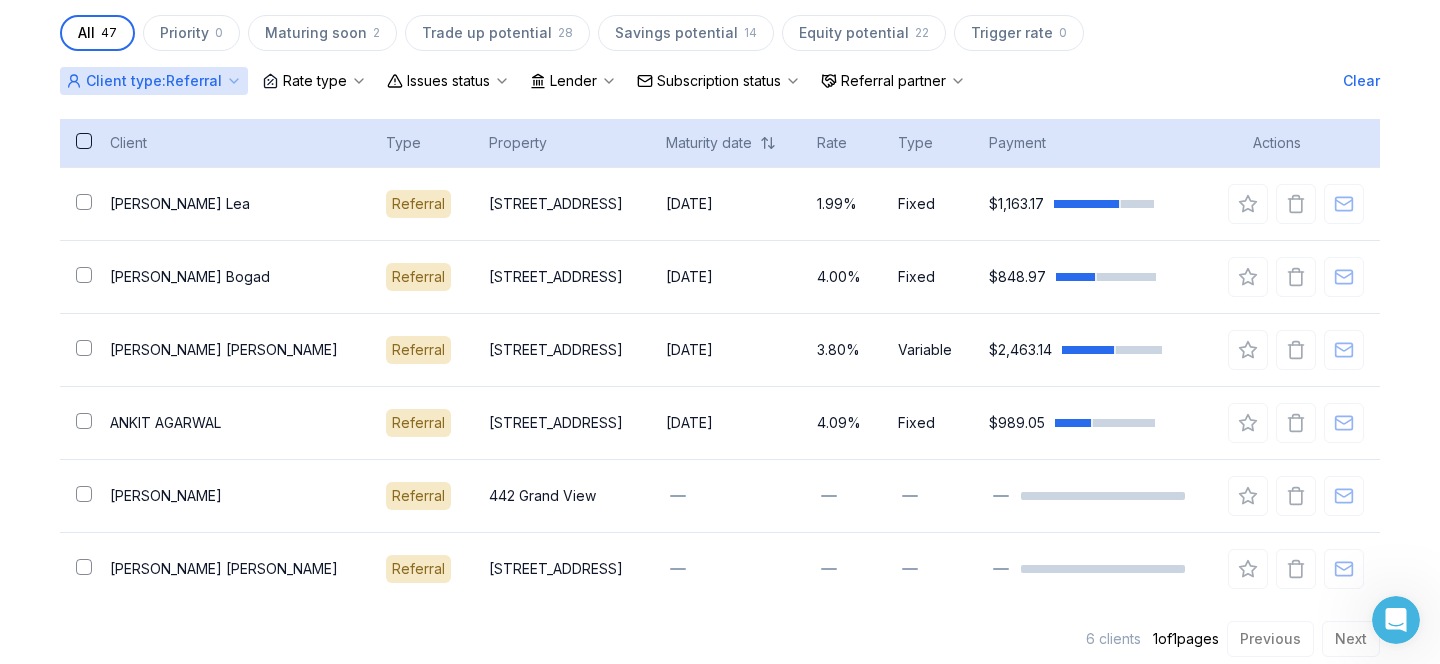 scroll, scrollTop: 569, scrollLeft: 0, axis: vertical 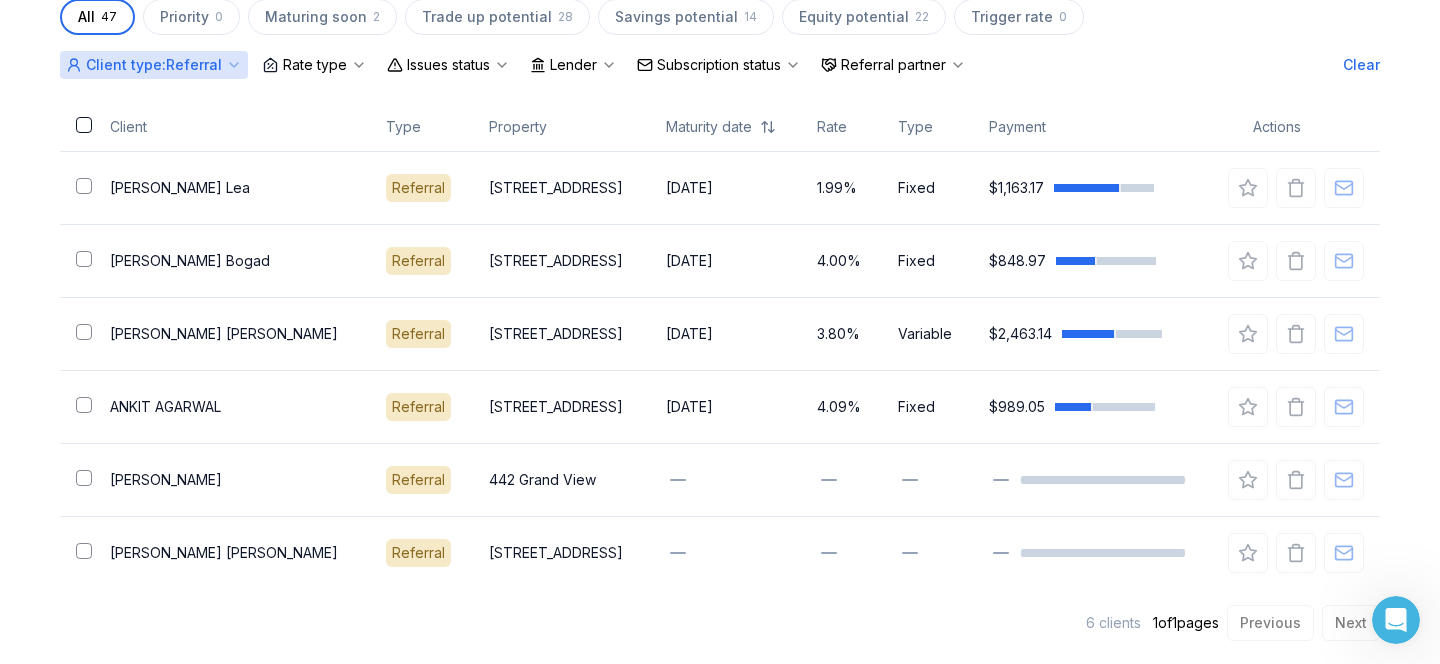 click at bounding box center [1396, 620] 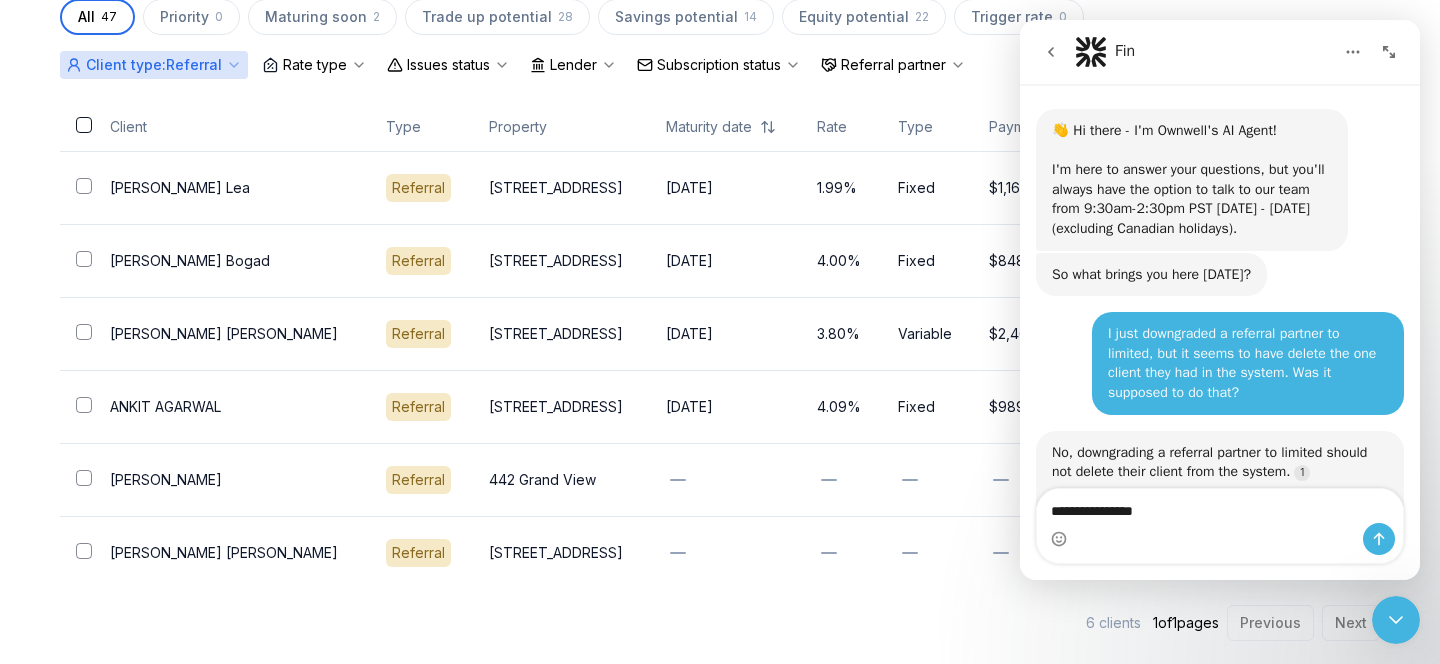scroll, scrollTop: 108, scrollLeft: 0, axis: vertical 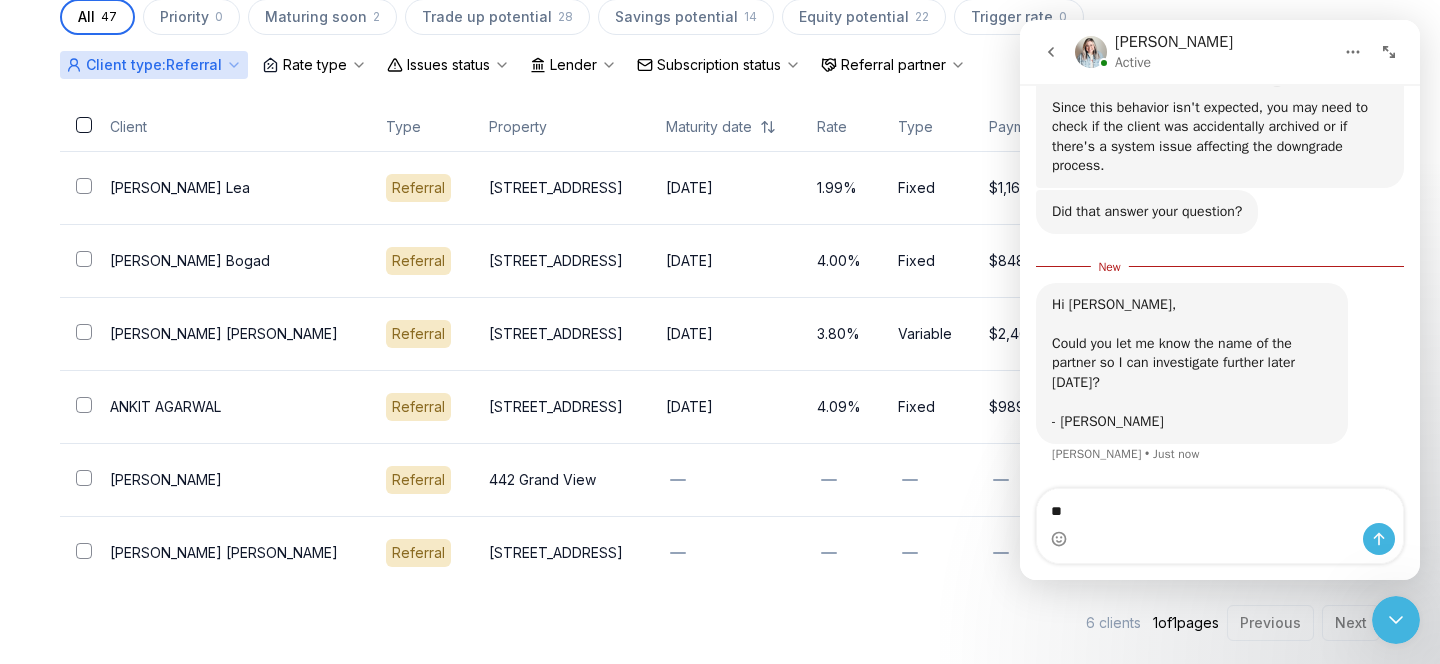 type on "*" 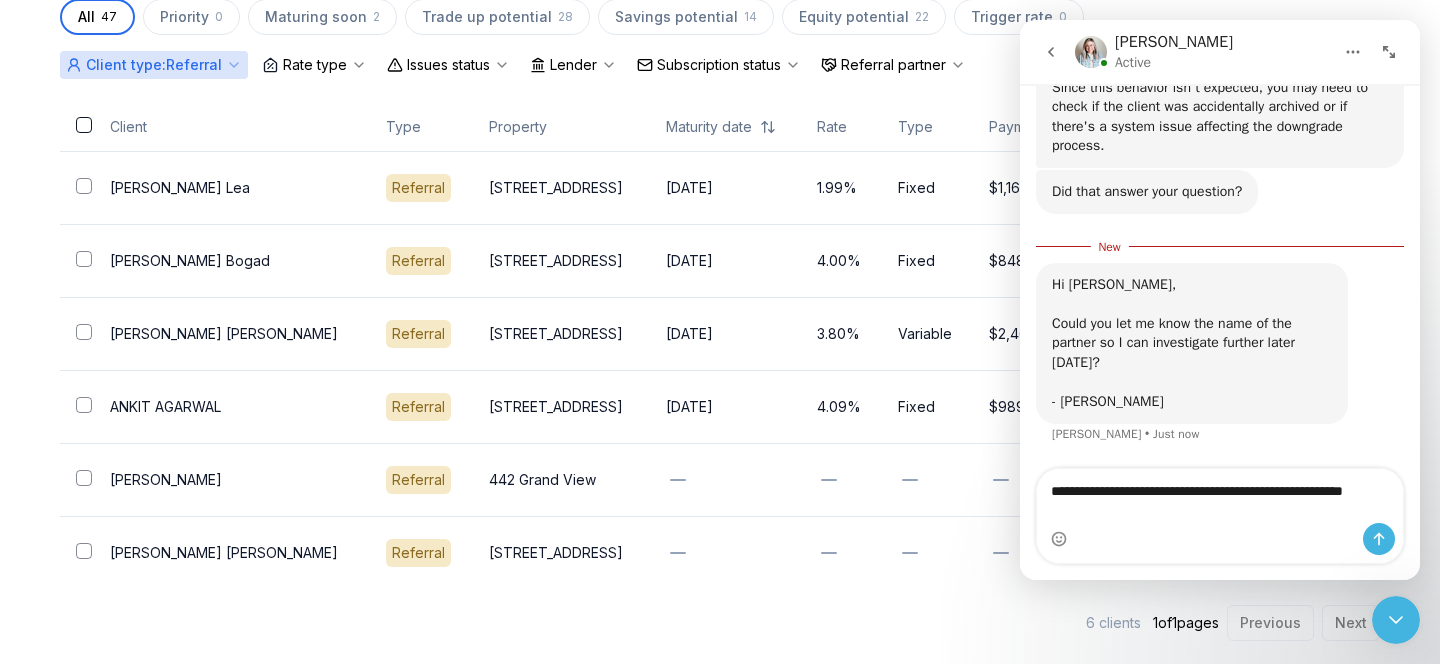 scroll, scrollTop: 1203, scrollLeft: 0, axis: vertical 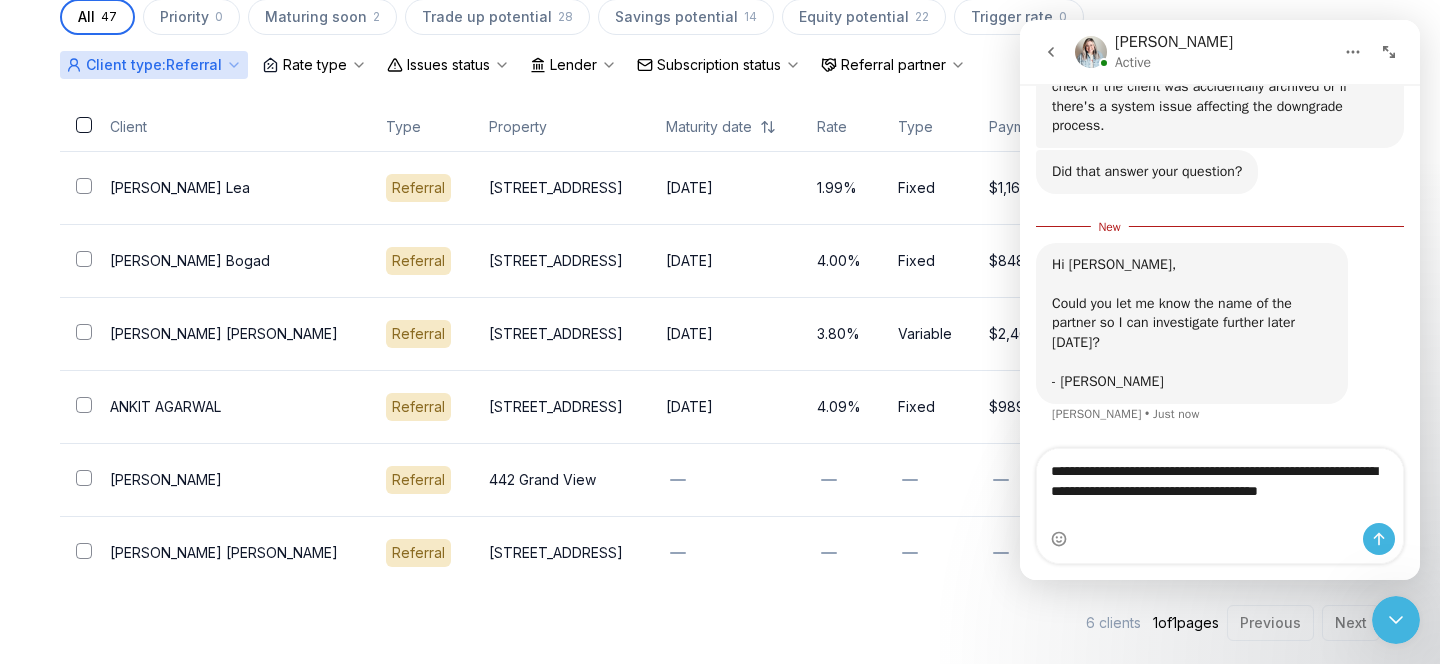 type on "**********" 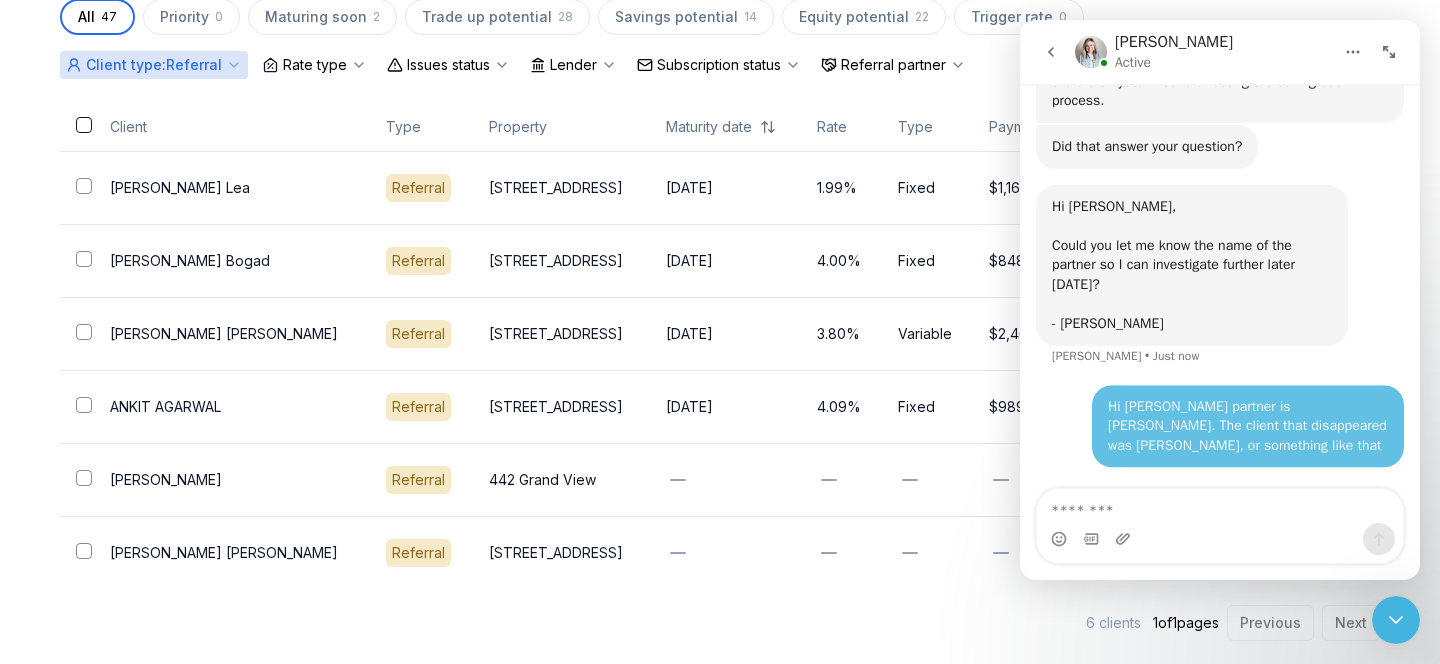 scroll, scrollTop: 1249, scrollLeft: 0, axis: vertical 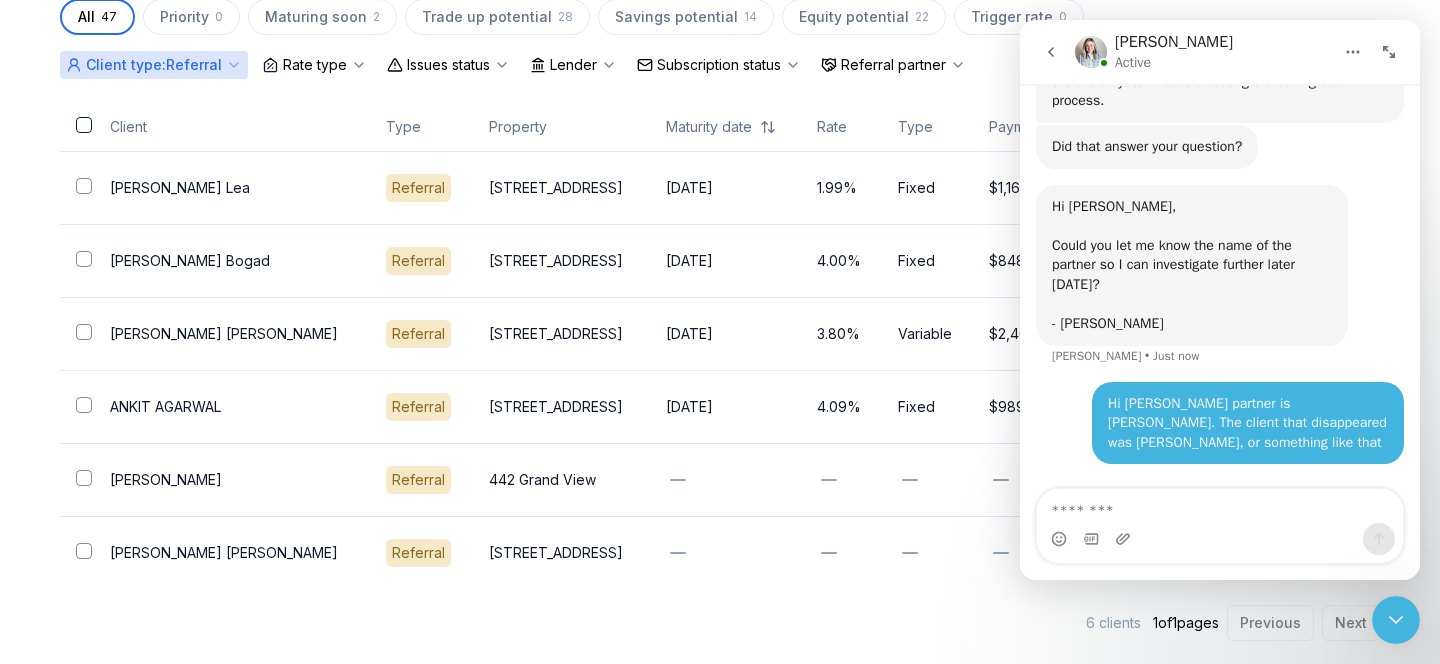 type 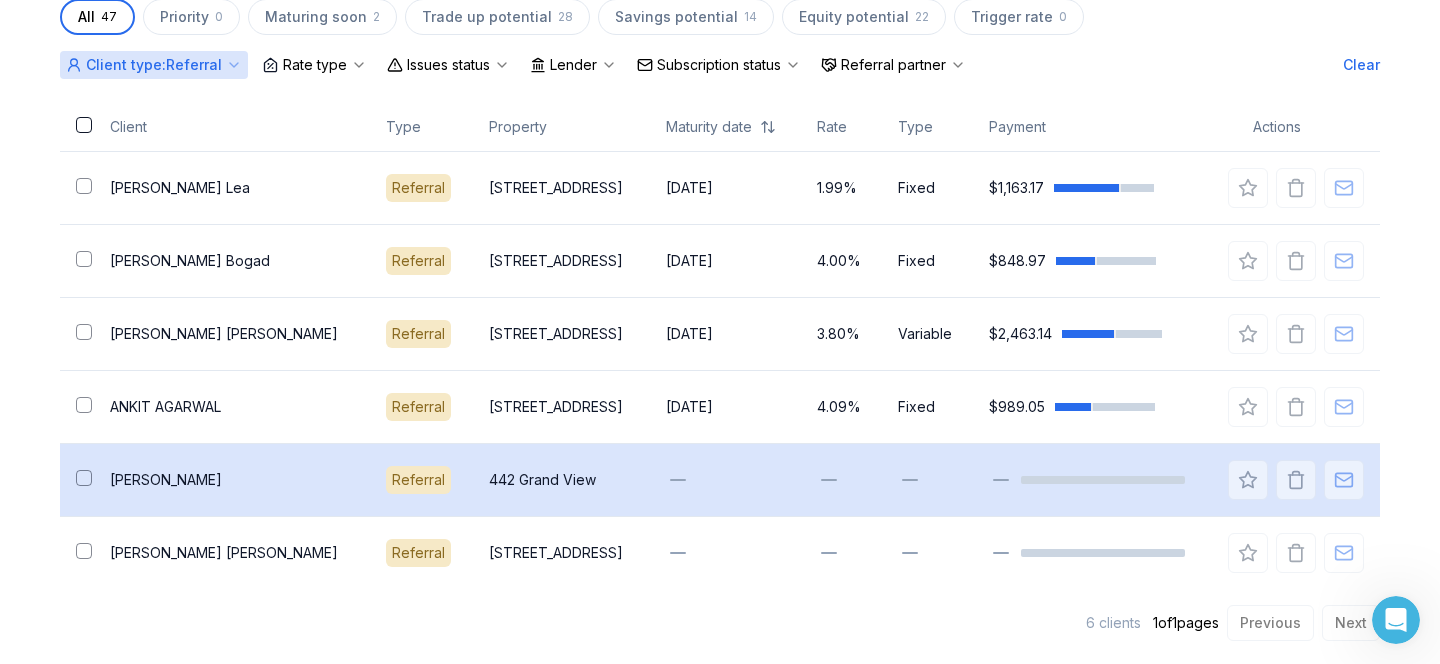 click on "[PERSON_NAME]" at bounding box center (232, 480) 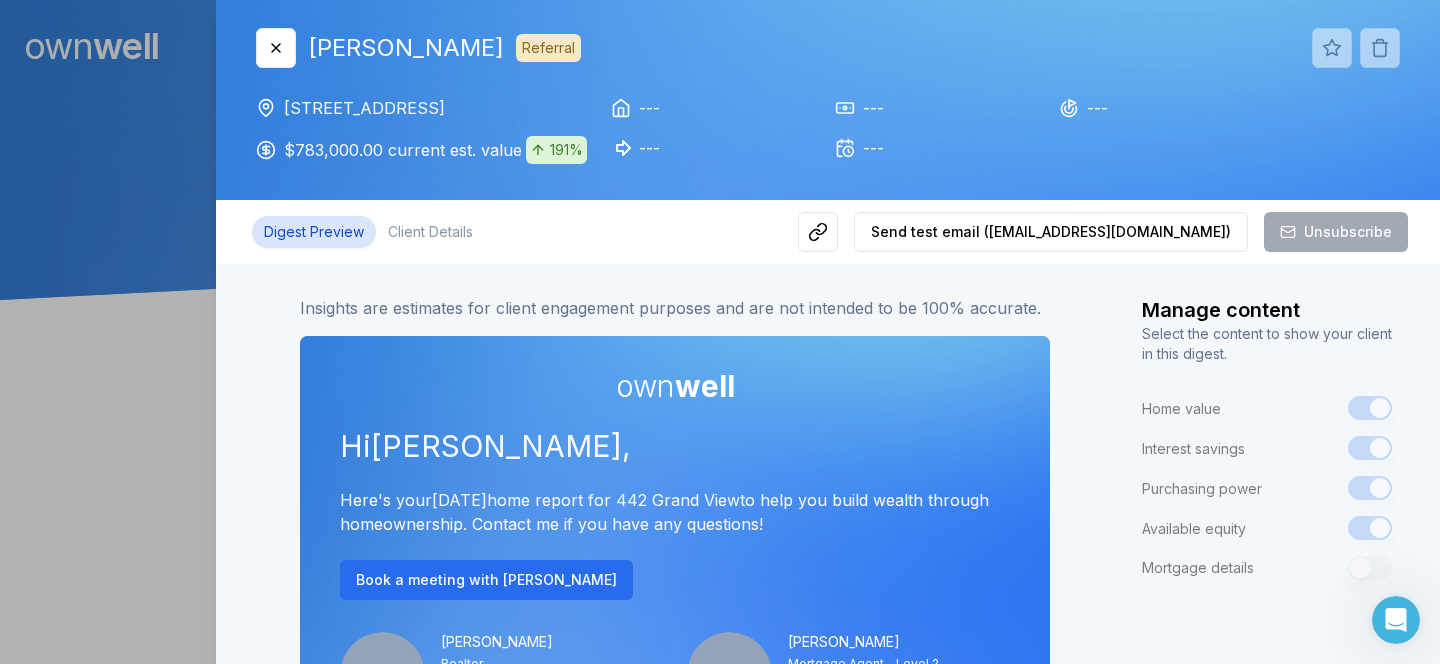 scroll, scrollTop: 0, scrollLeft: 0, axis: both 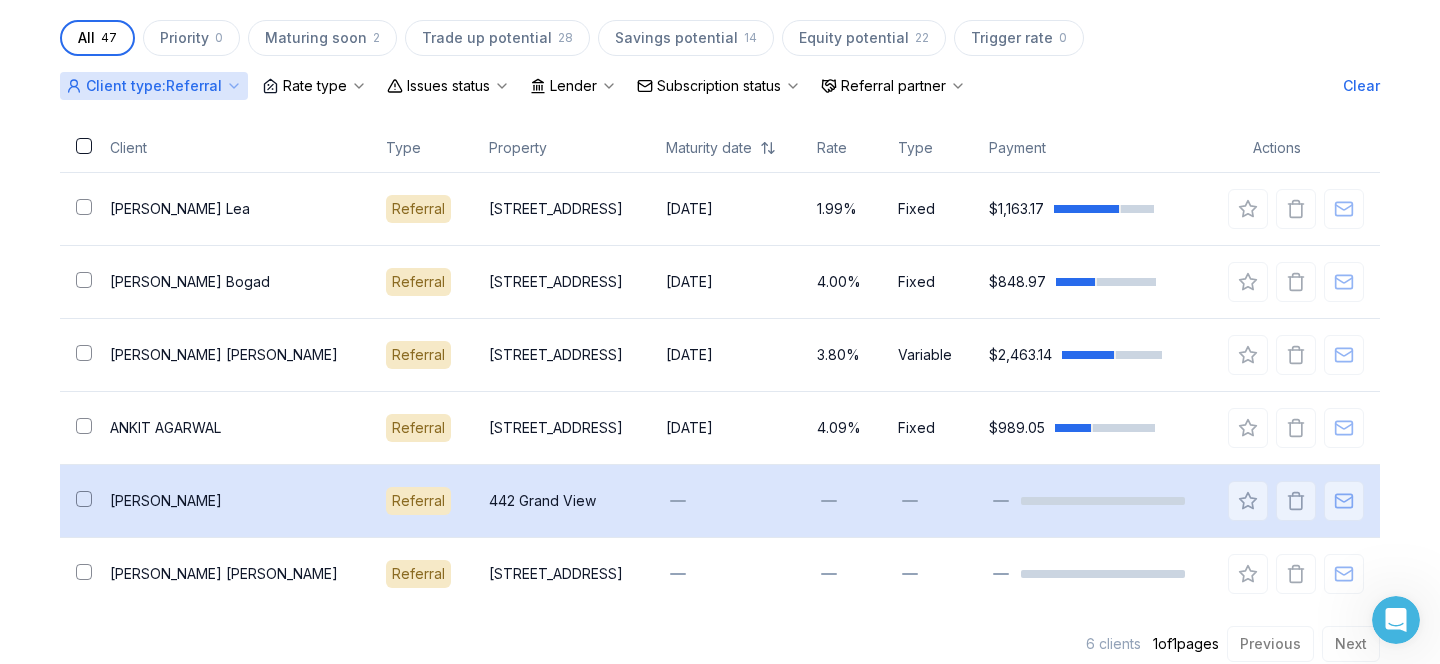 click at bounding box center [725, 500] 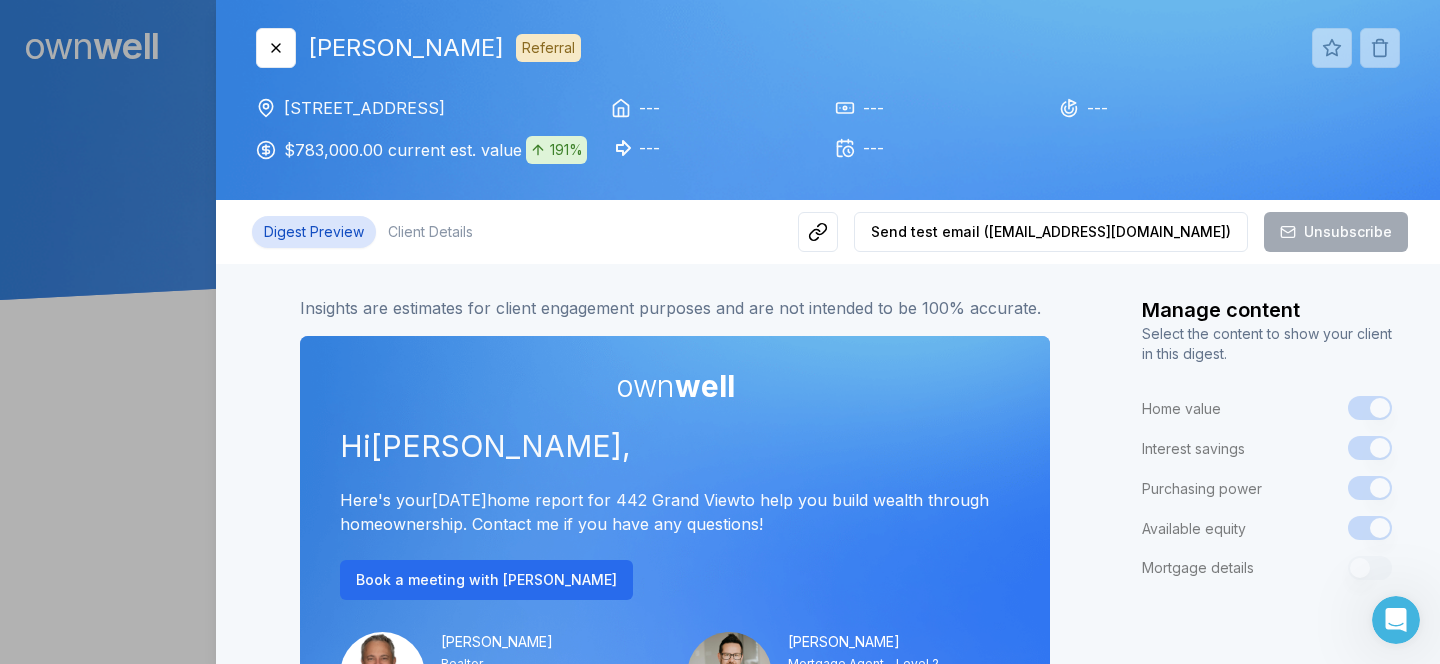 scroll, scrollTop: 0, scrollLeft: 0, axis: both 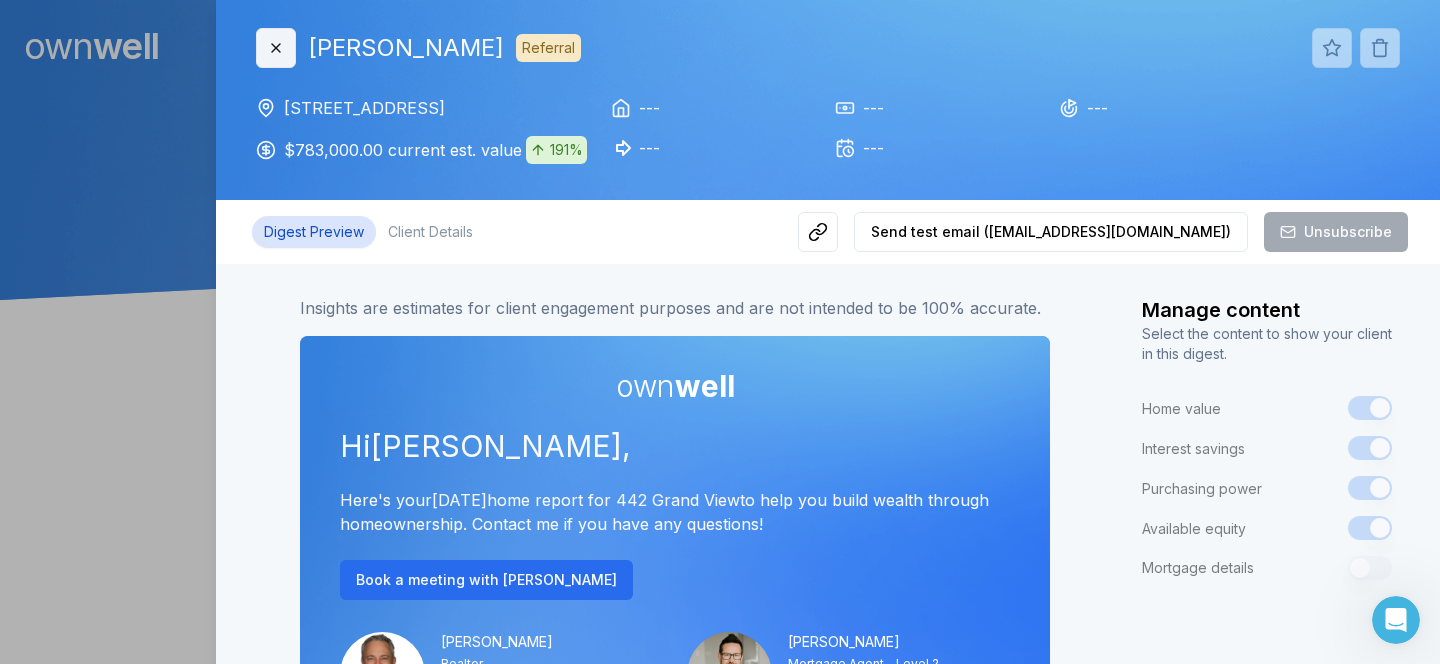 click 